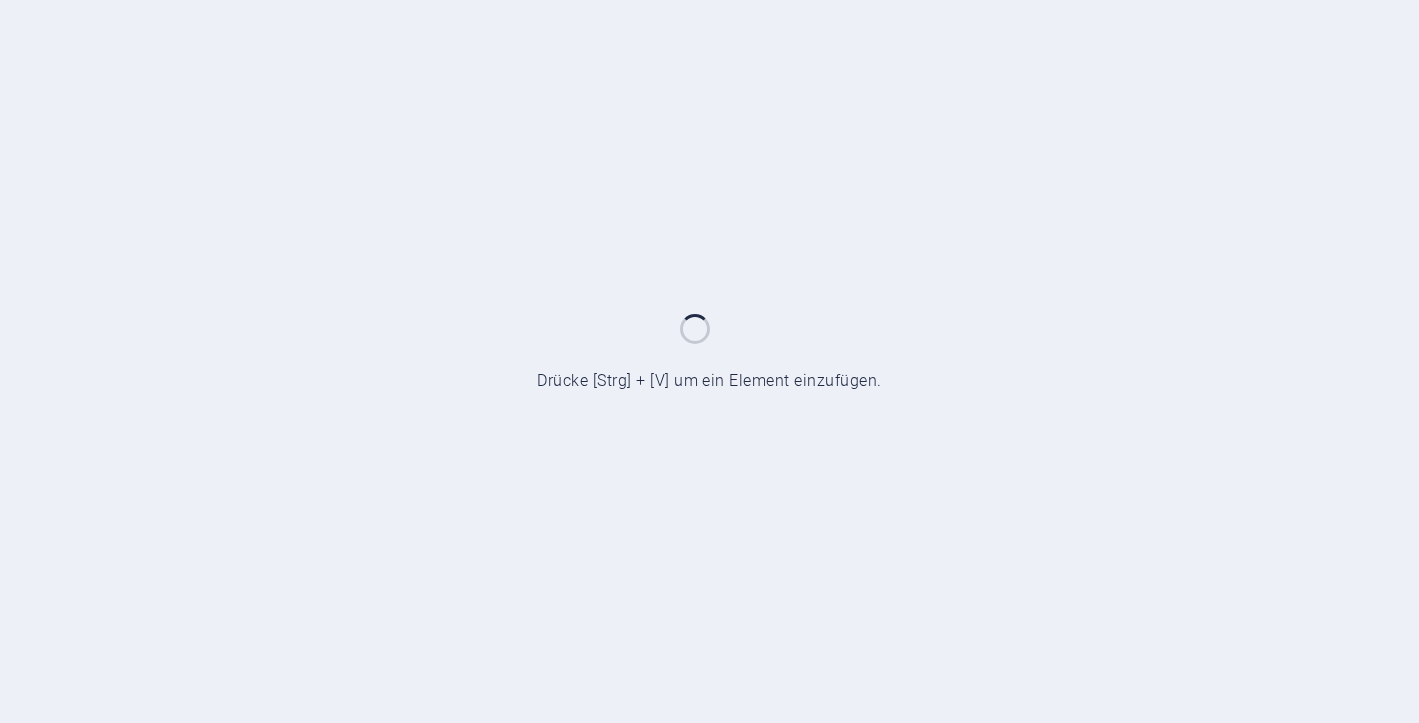 scroll, scrollTop: 0, scrollLeft: 0, axis: both 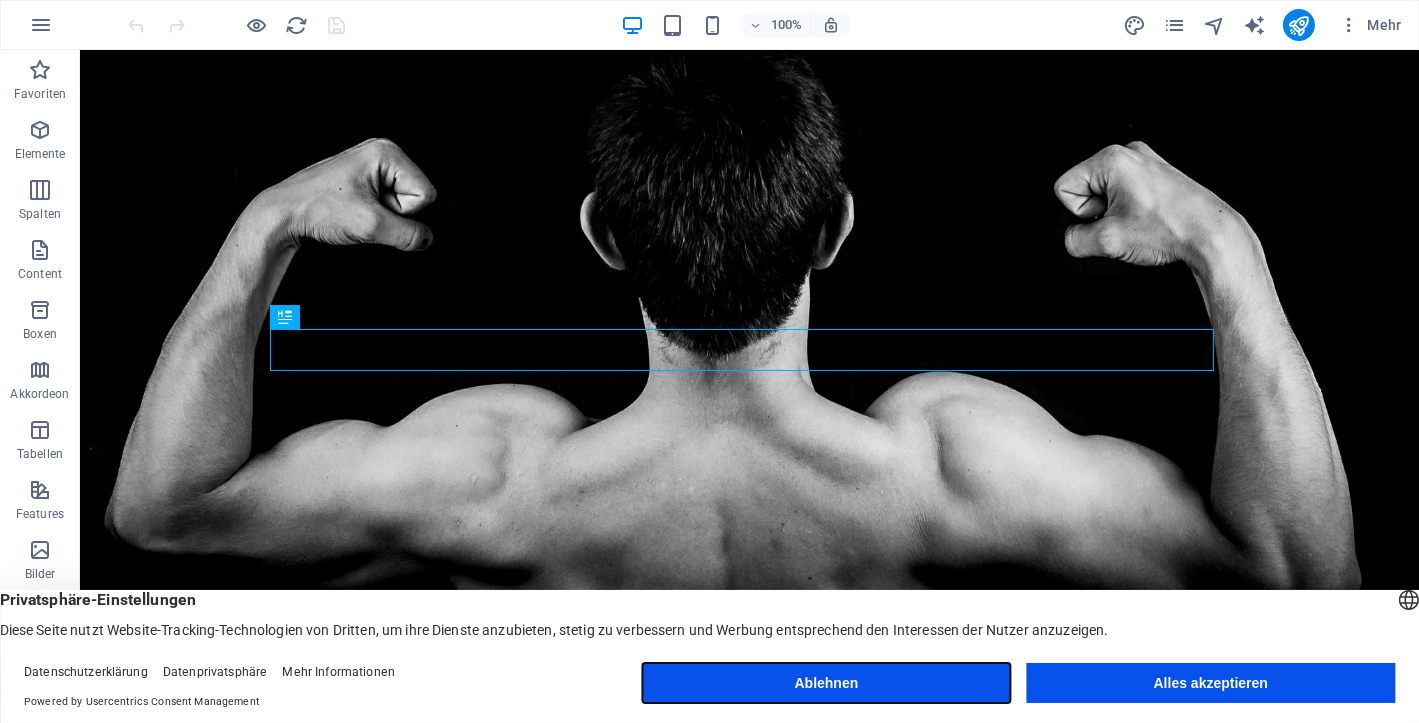 click on "Ablehnen" at bounding box center [826, 683] 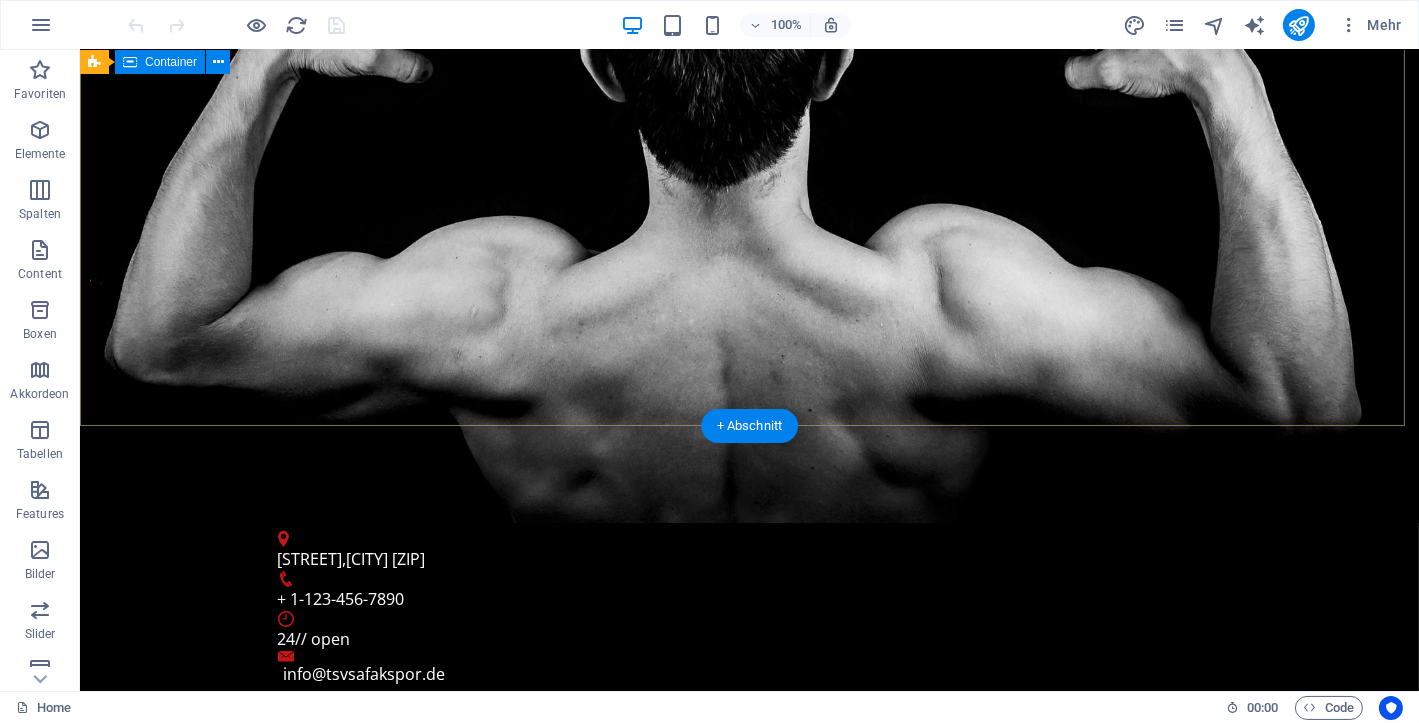 scroll, scrollTop: 0, scrollLeft: 0, axis: both 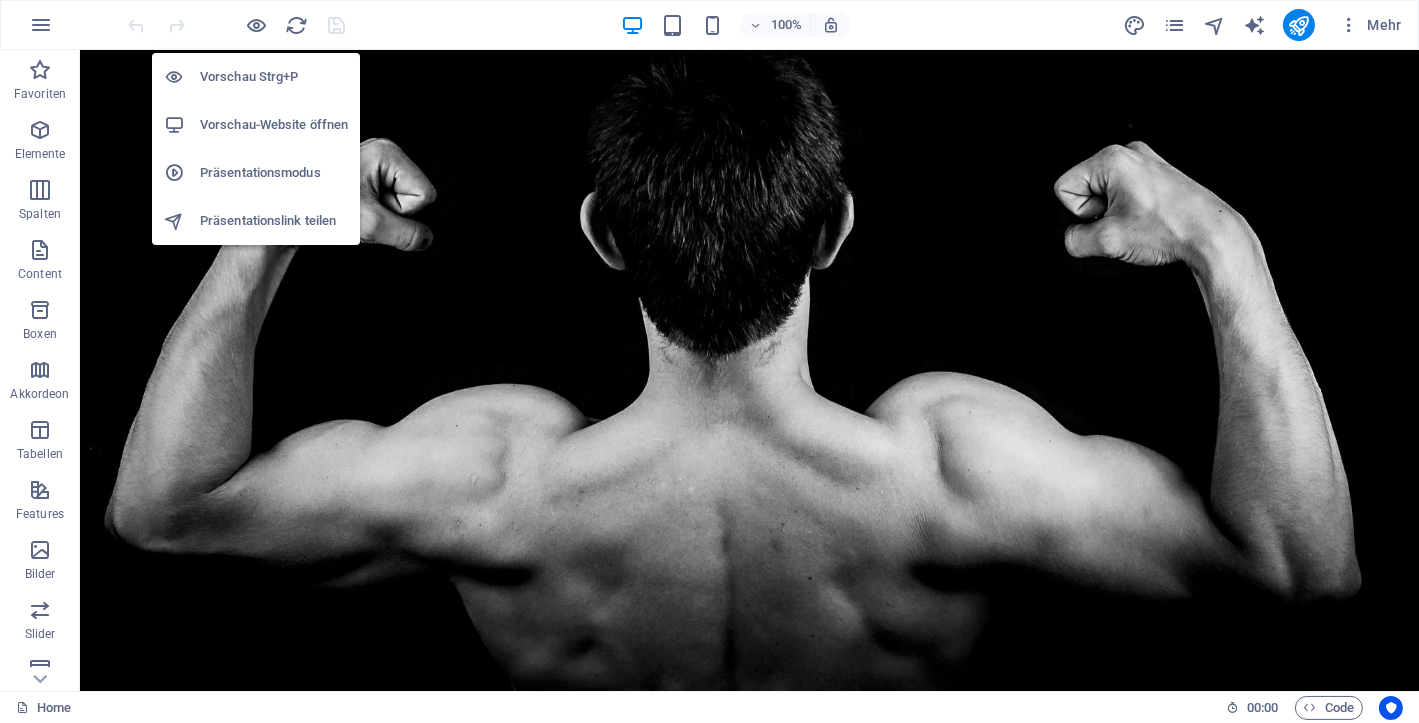 click on "Vorschau Strg+P" at bounding box center (274, 77) 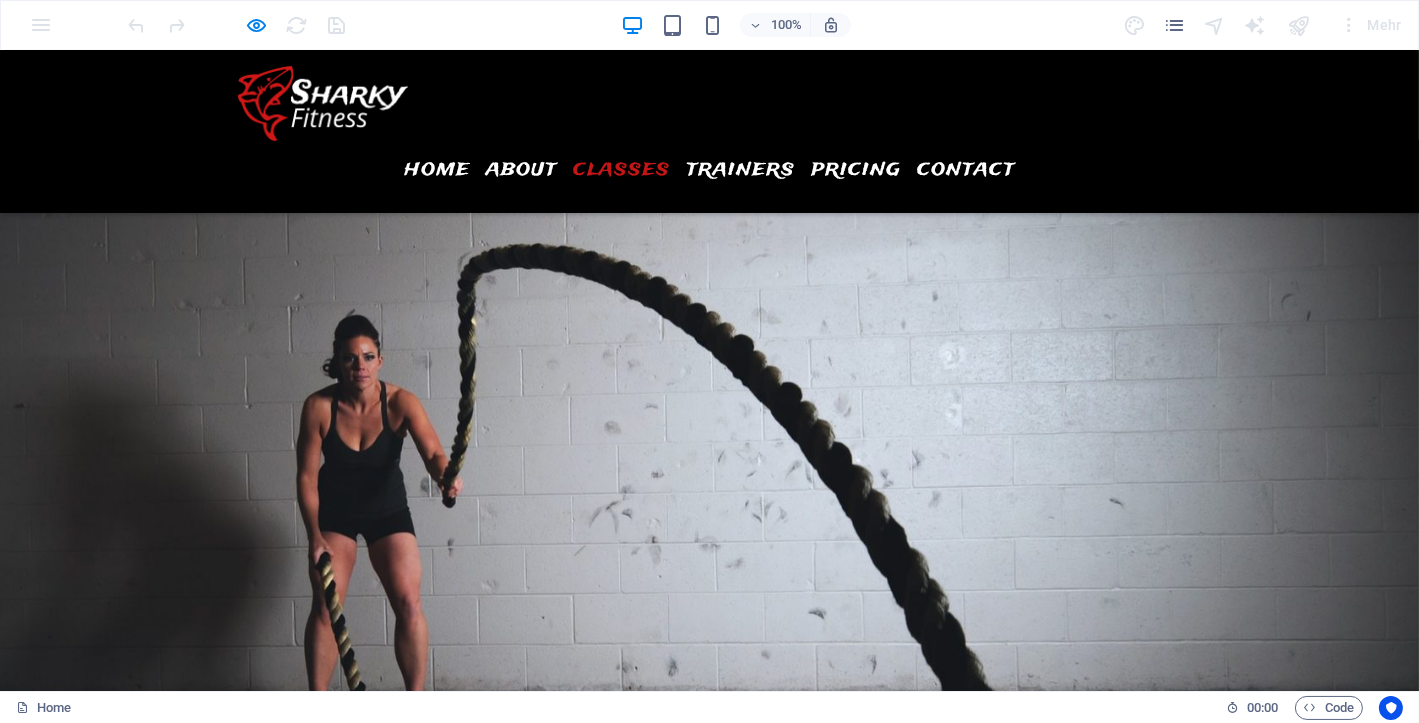 scroll, scrollTop: 2400, scrollLeft: 0, axis: vertical 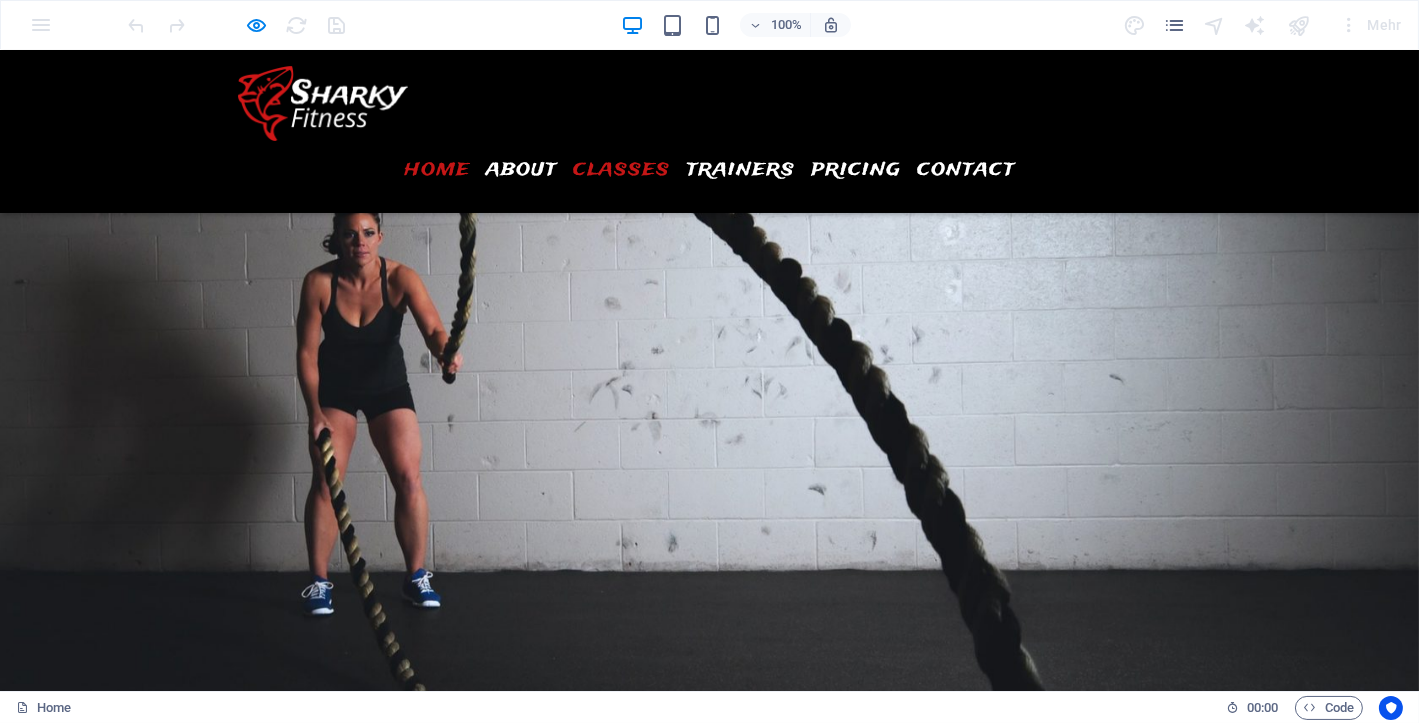 click on "Home" at bounding box center (437, 169) 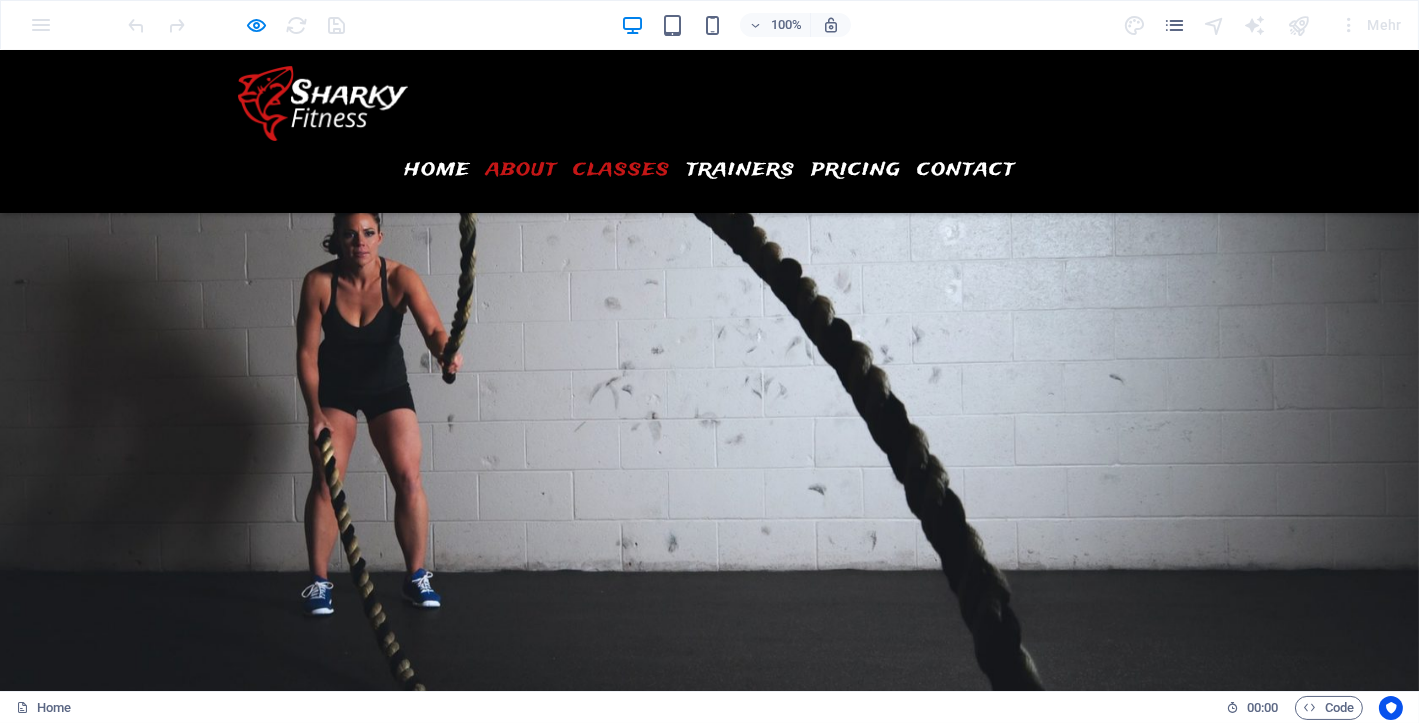 click on "About" at bounding box center (521, 169) 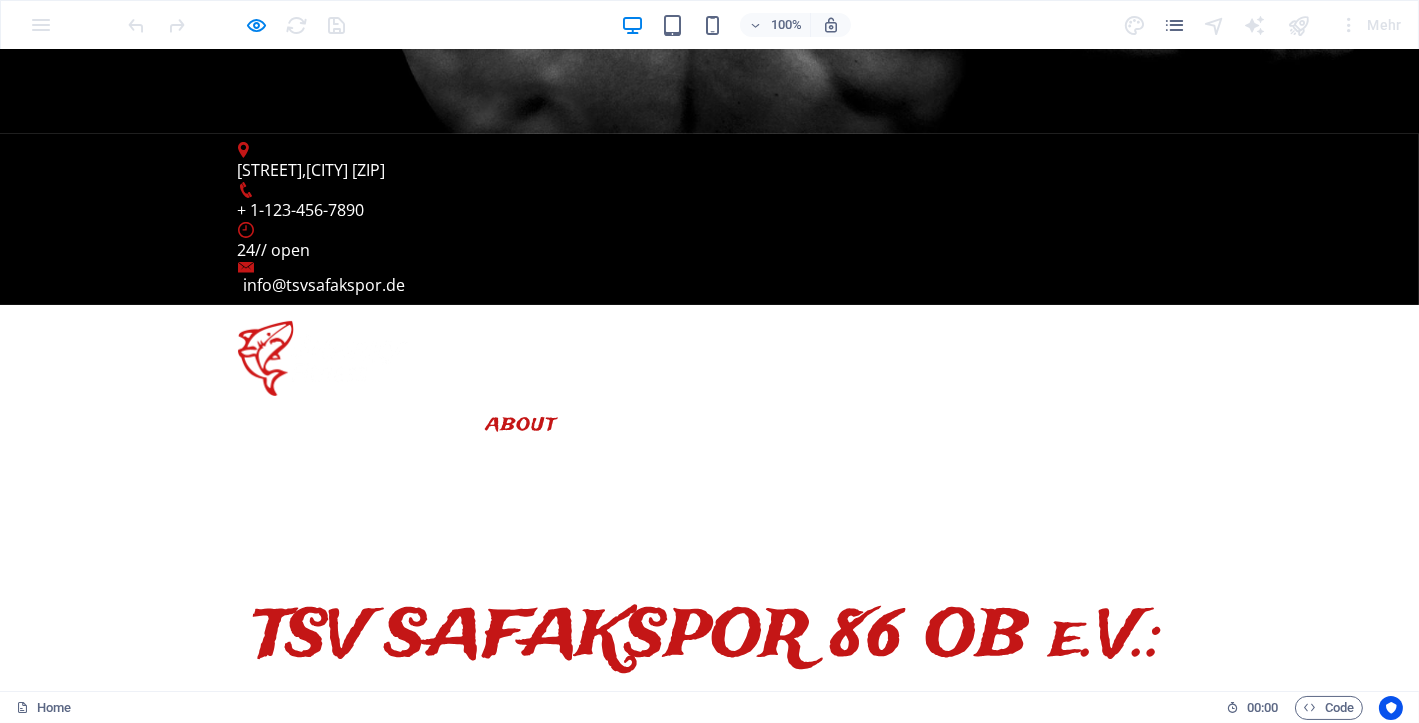 scroll, scrollTop: 641, scrollLeft: 0, axis: vertical 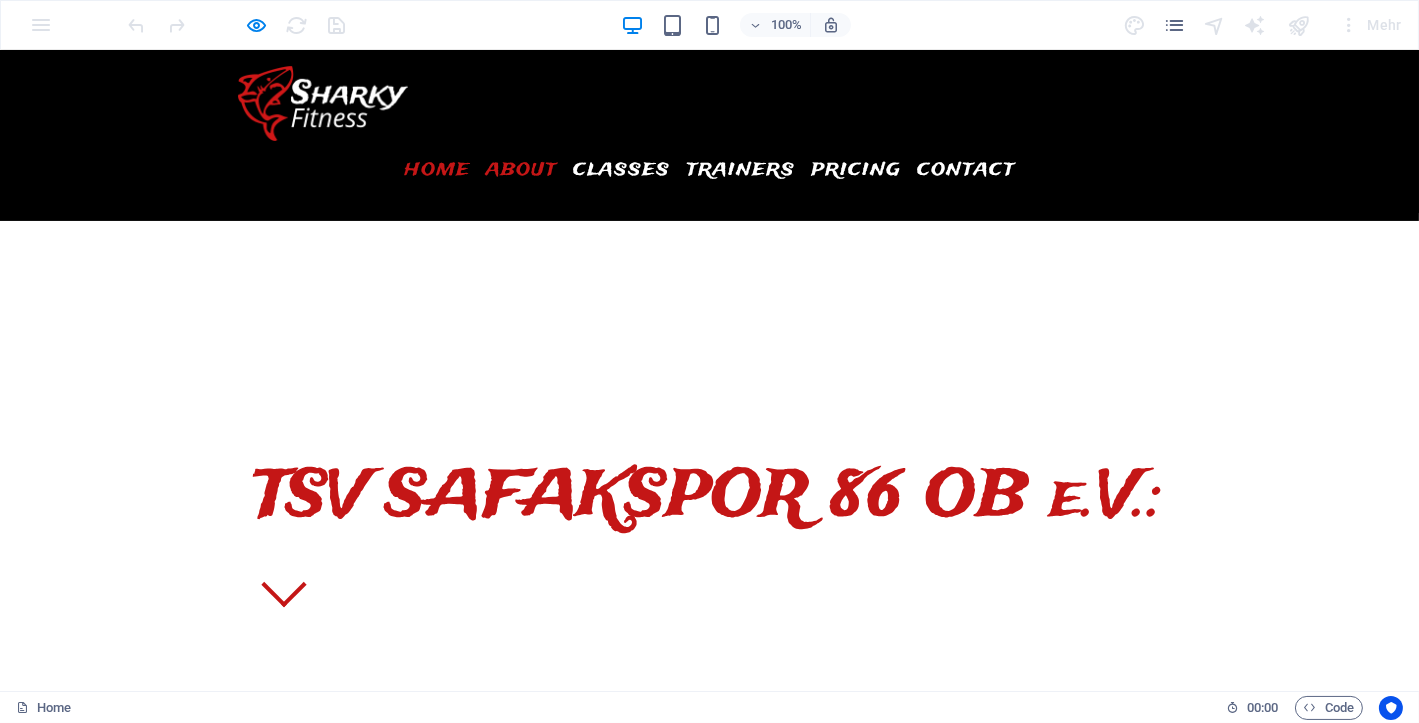 click on "Home" at bounding box center [437, 169] 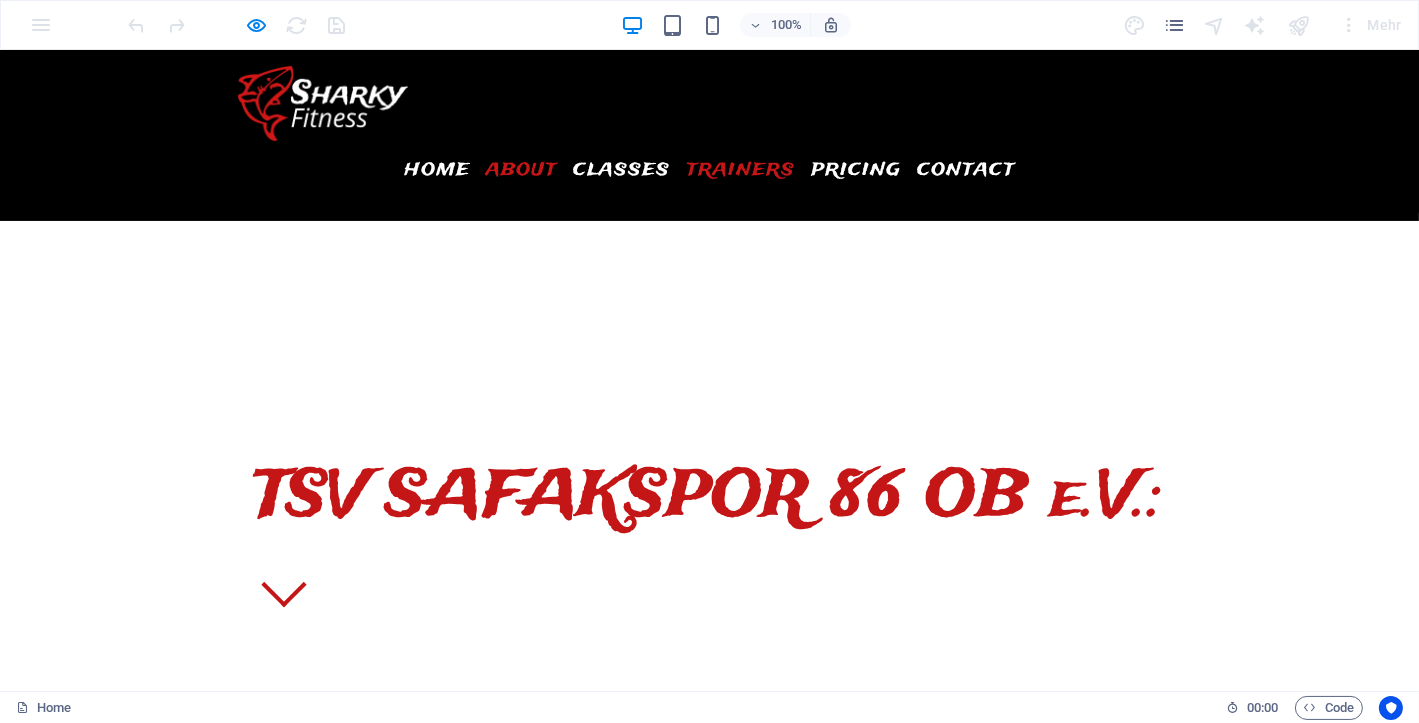 click on "Trainers" at bounding box center (740, 169) 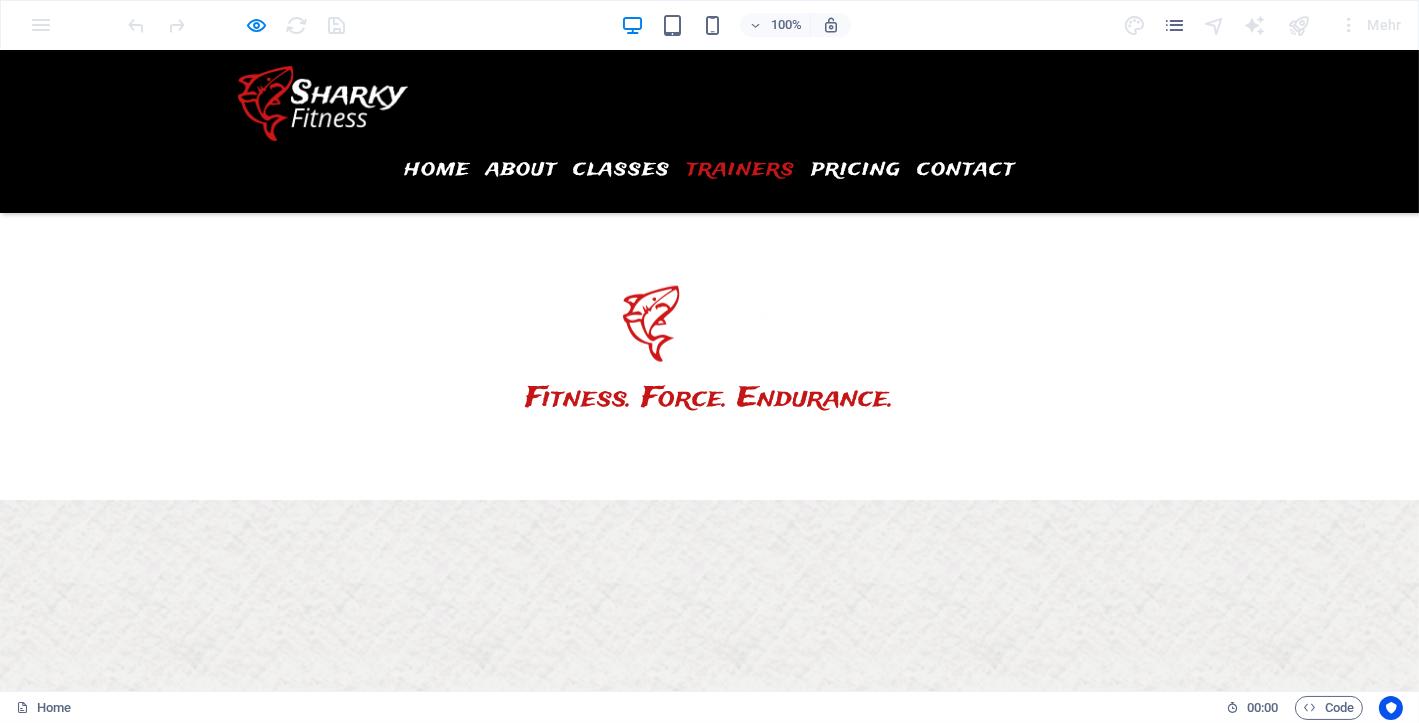scroll, scrollTop: 3595, scrollLeft: 0, axis: vertical 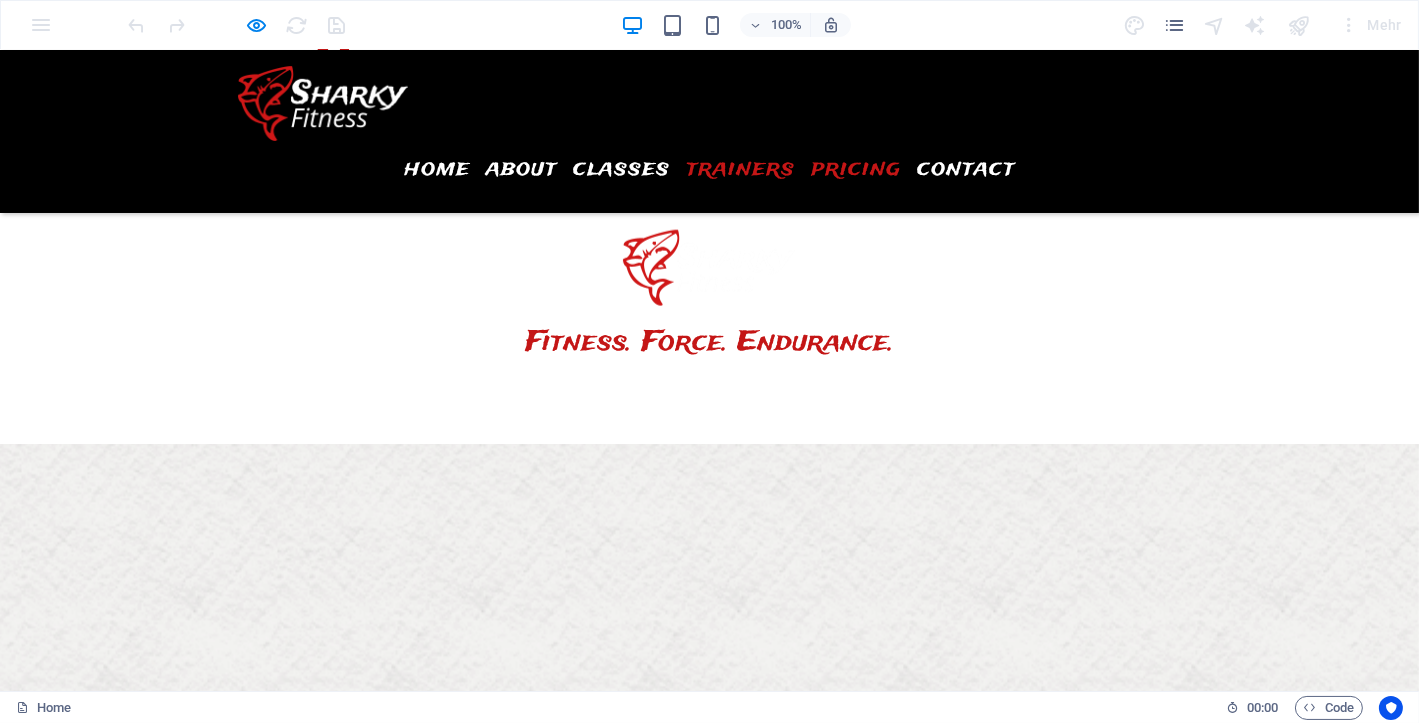 click on "Pricing" at bounding box center [856, 169] 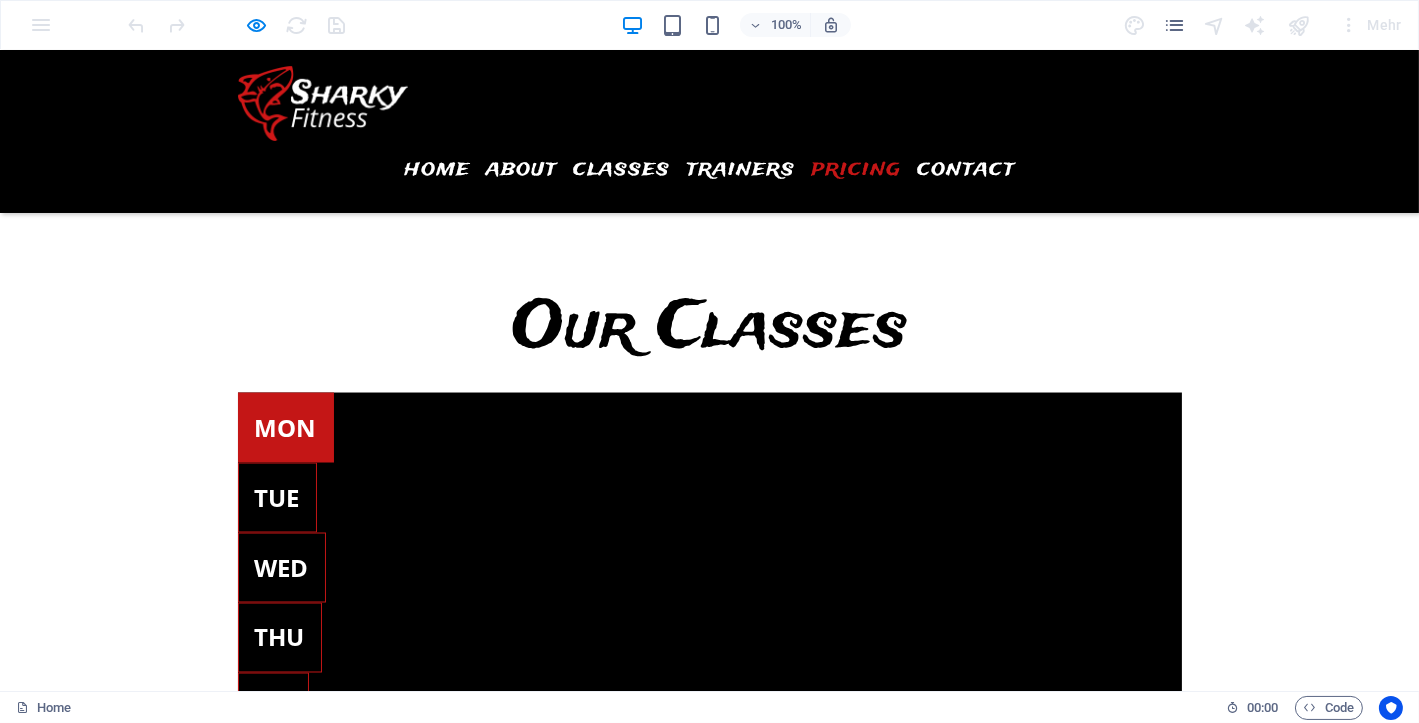 scroll, scrollTop: 5242, scrollLeft: 0, axis: vertical 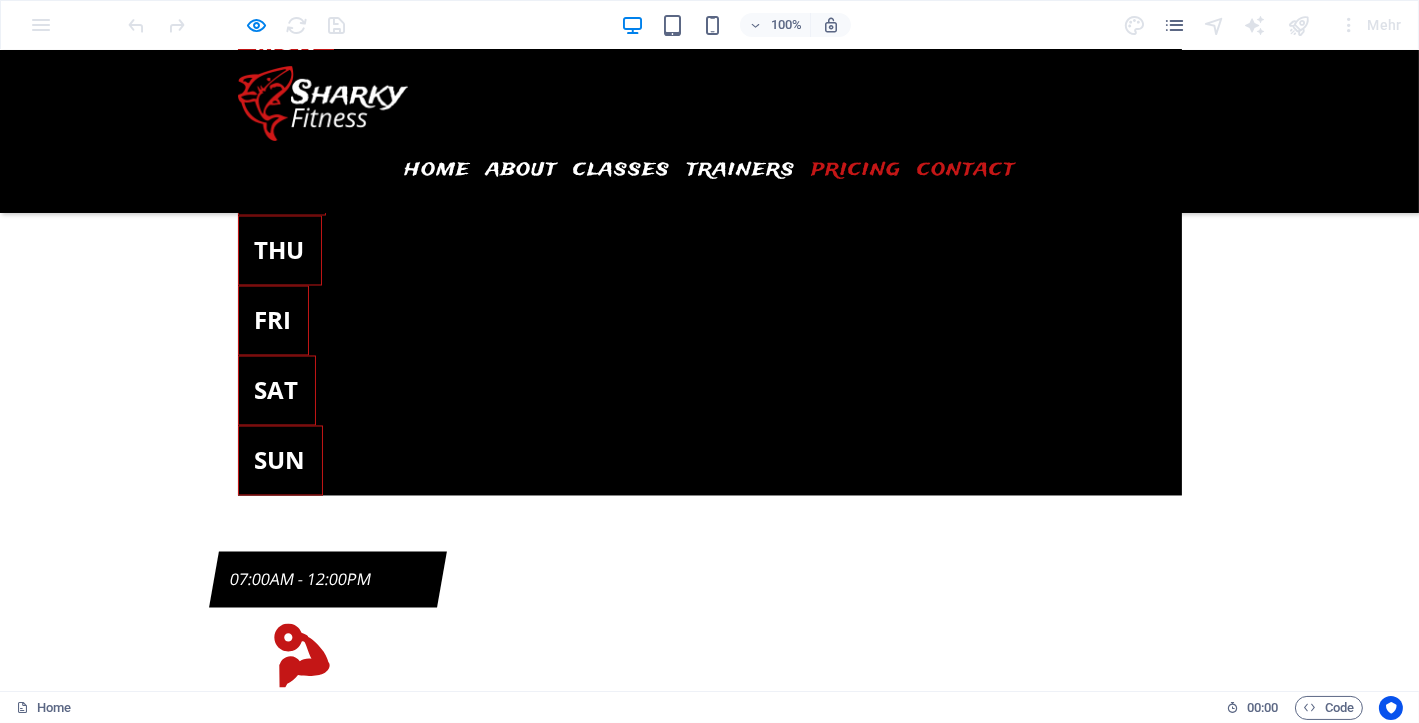 click on "Contact" at bounding box center [966, 169] 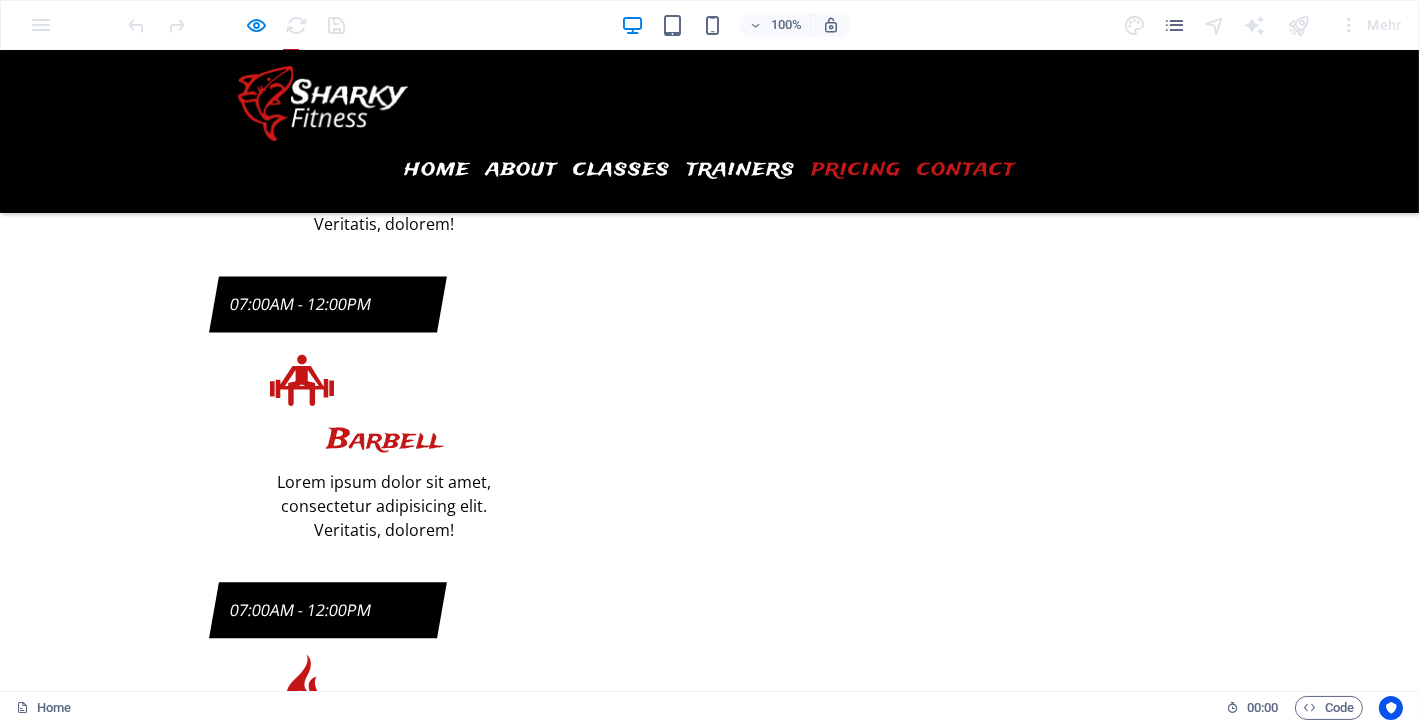 scroll, scrollTop: 6461, scrollLeft: 0, axis: vertical 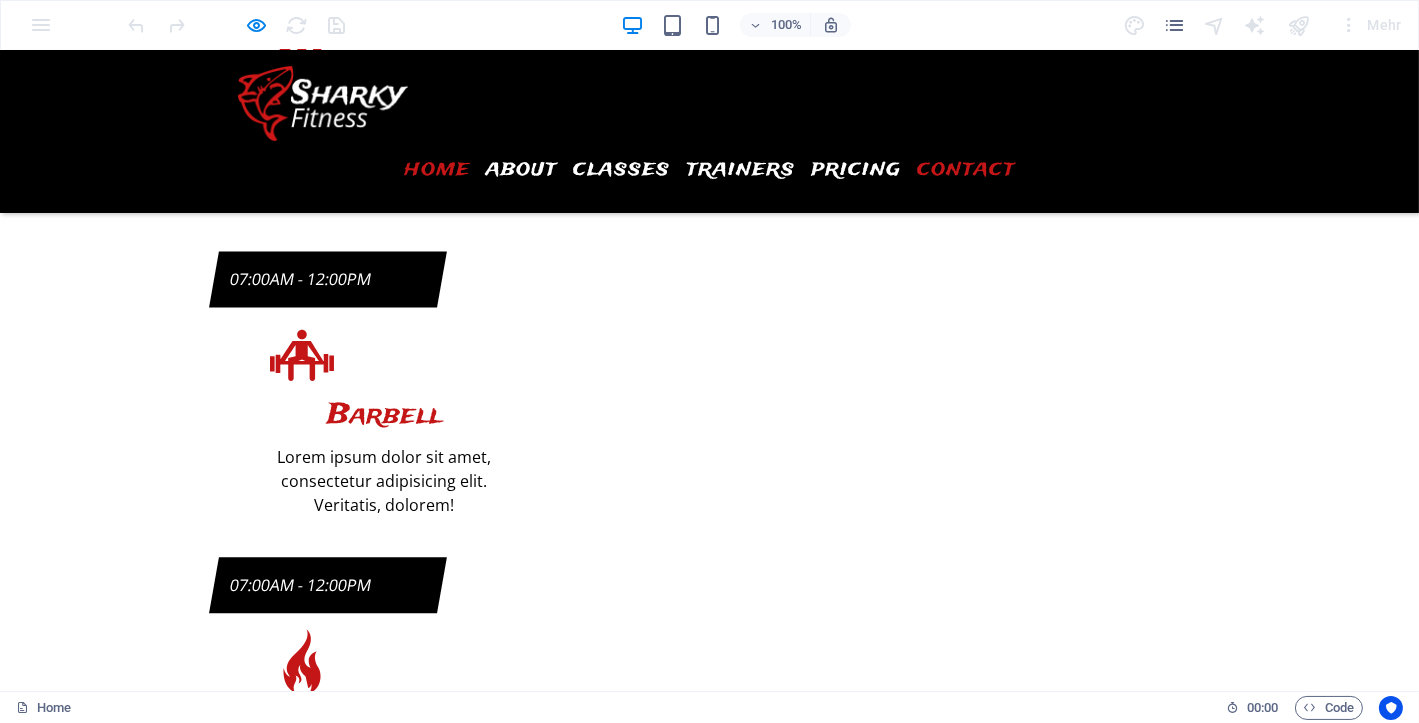 click on "Home" at bounding box center (437, 169) 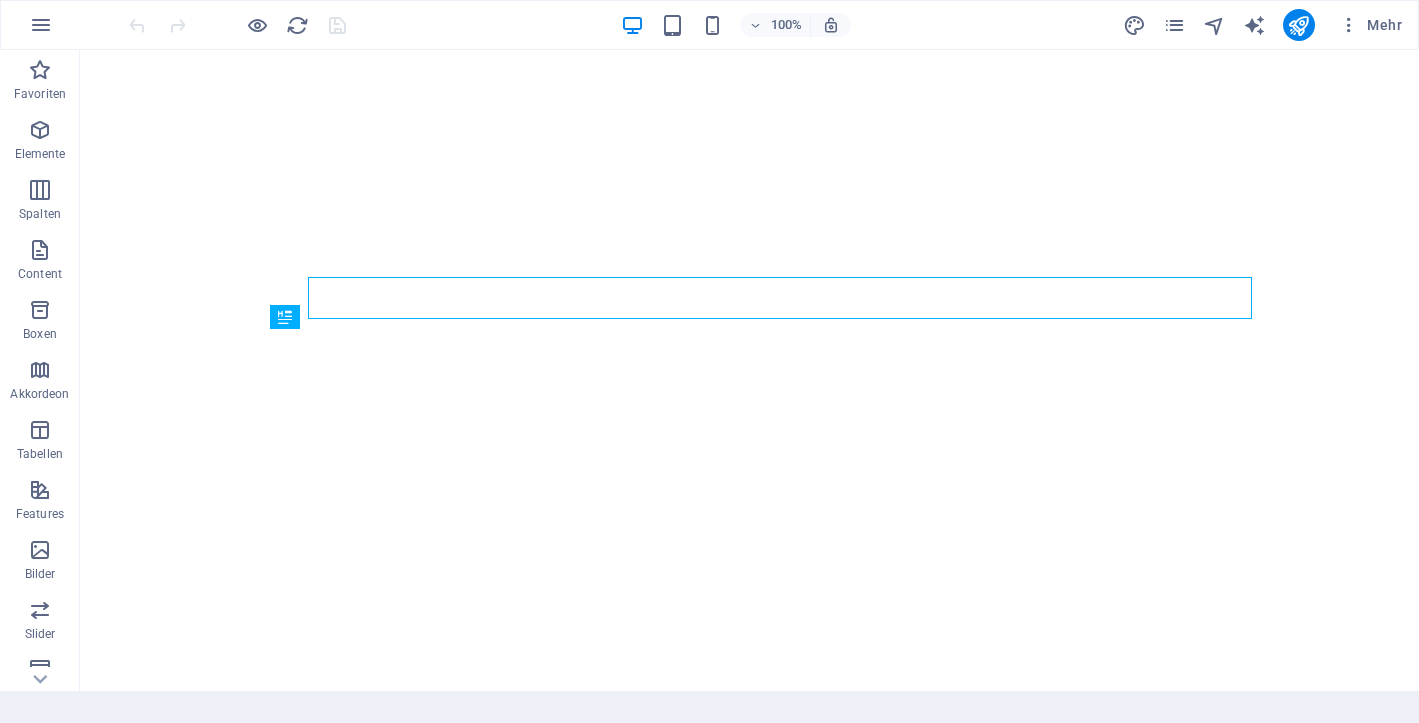 scroll, scrollTop: 0, scrollLeft: 0, axis: both 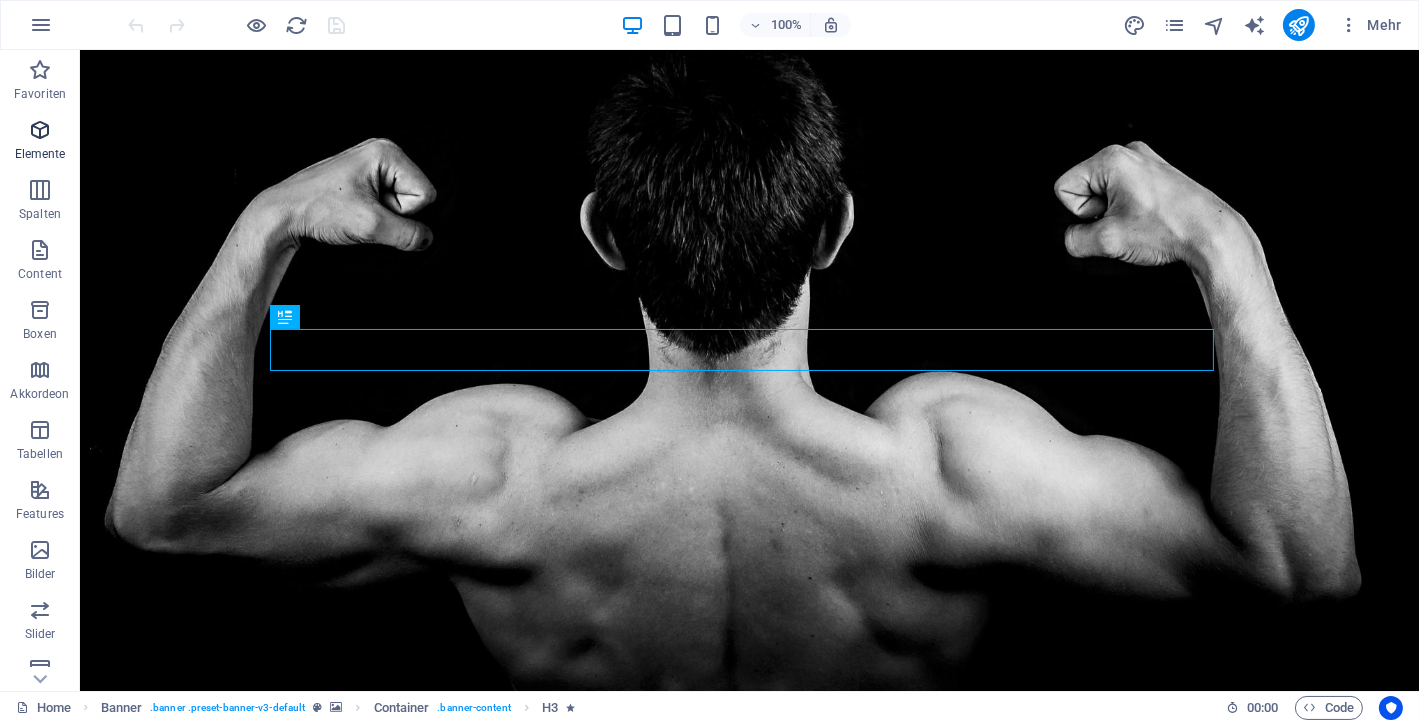 click at bounding box center (40, 130) 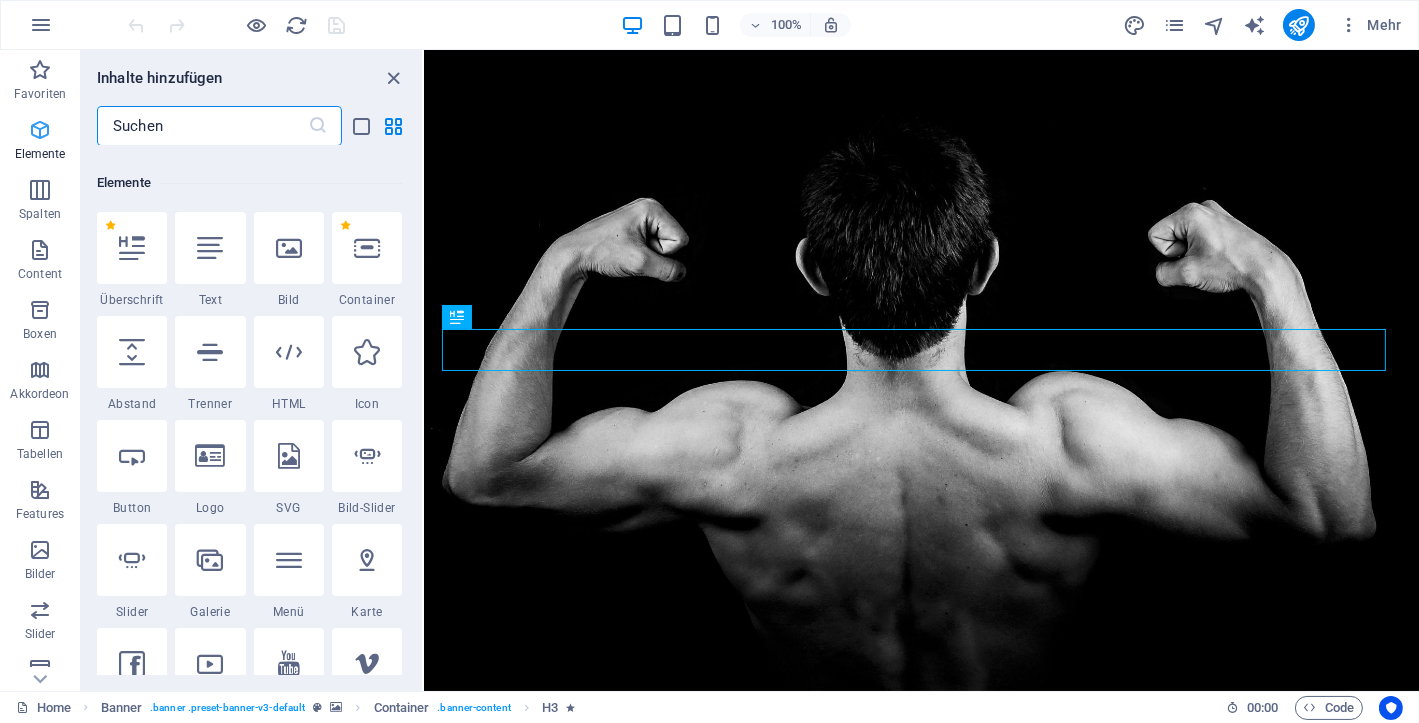 scroll, scrollTop: 212, scrollLeft: 0, axis: vertical 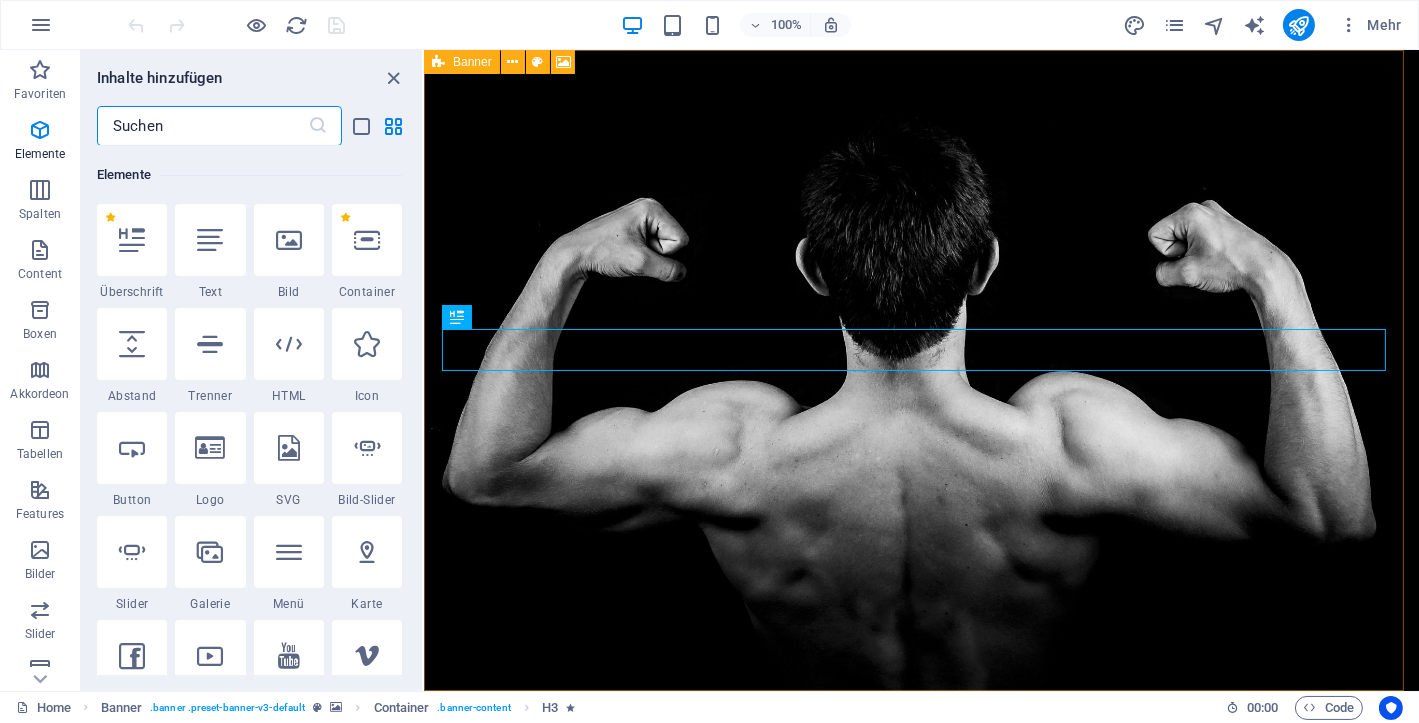 click at bounding box center (438, 62) 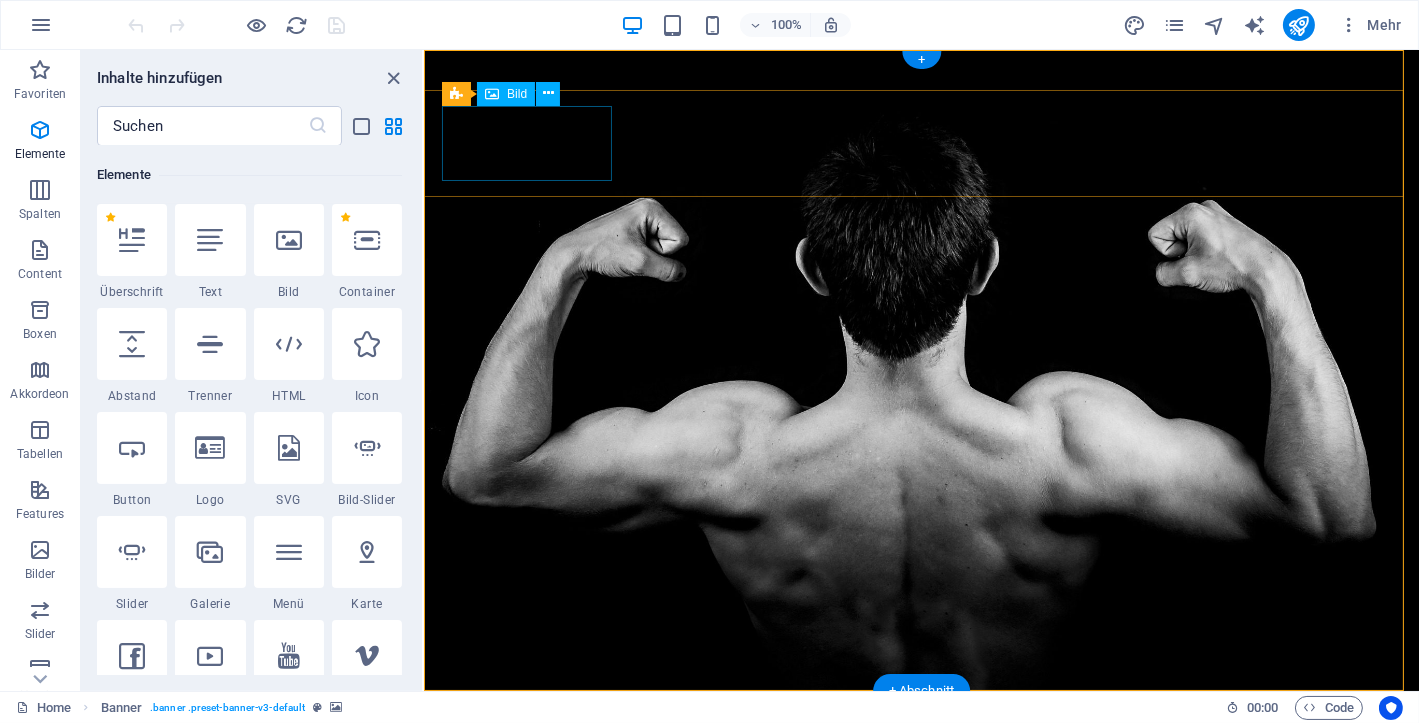 click at bounding box center [921, 915] 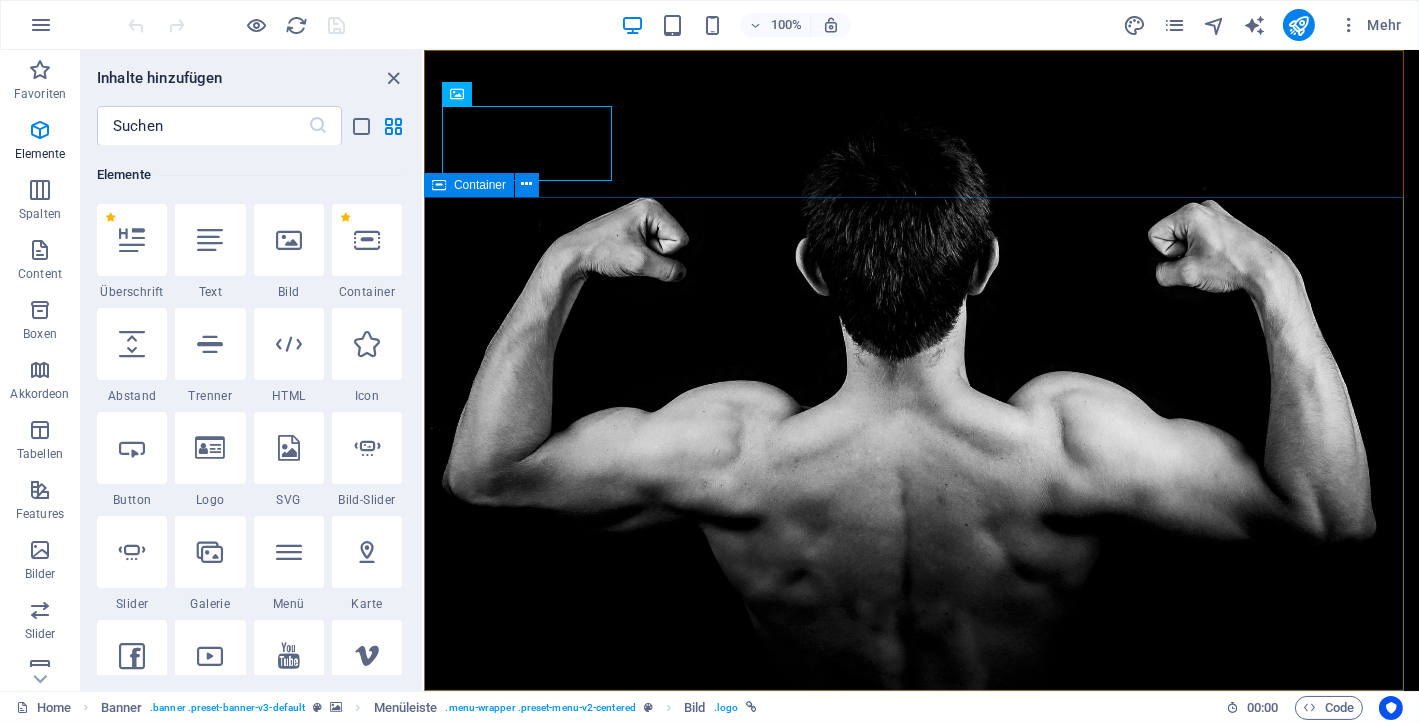 click on "Container" at bounding box center (480, 185) 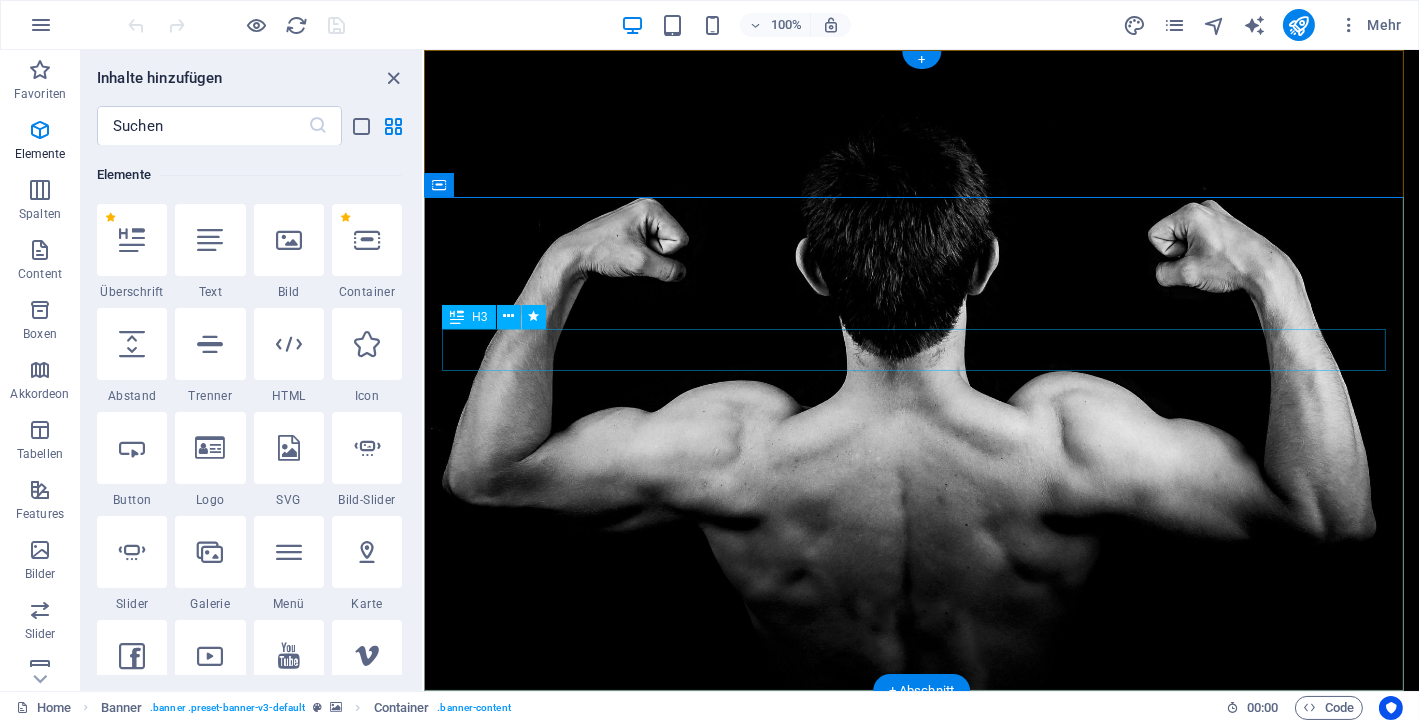 click on "The fitness revolution in  Oberhausen" at bounding box center [921, 1126] 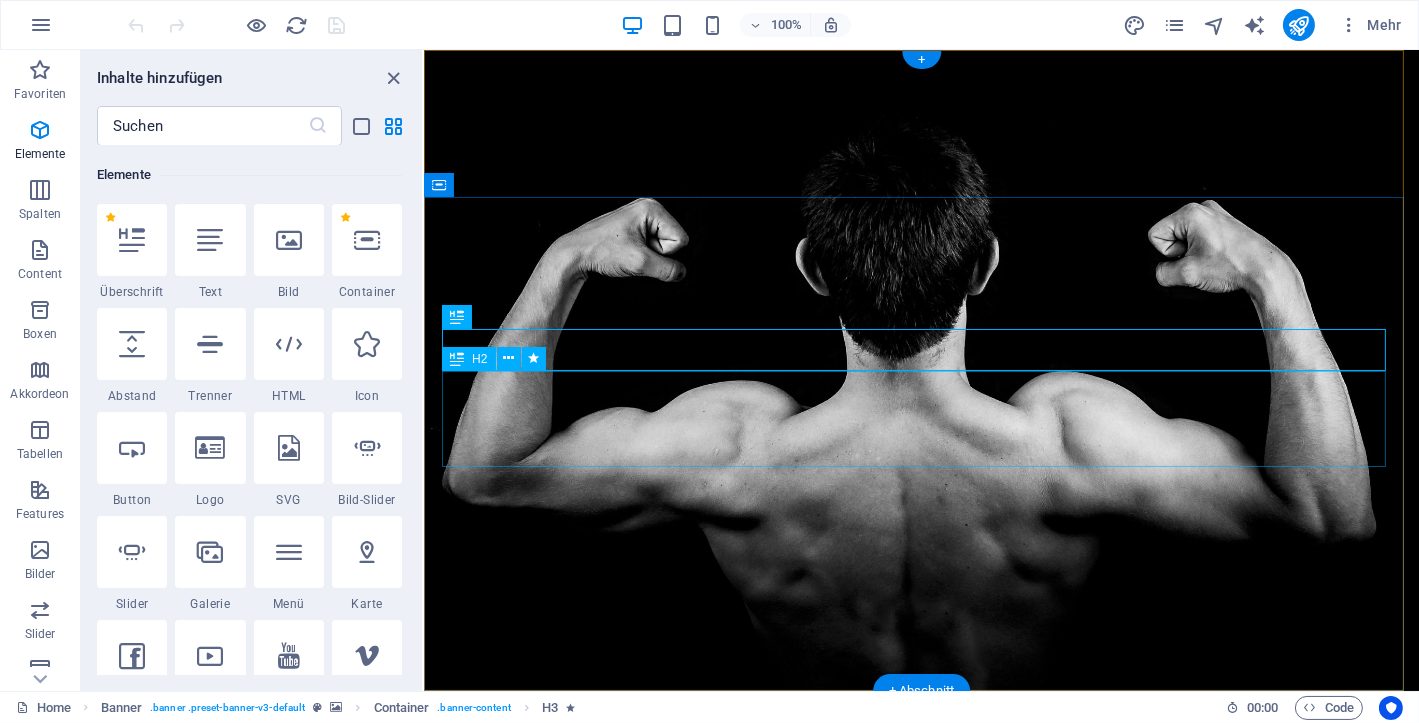 click on "TSV SAFAKSPOR 86 OB e.V.:" at bounding box center (921, 1195) 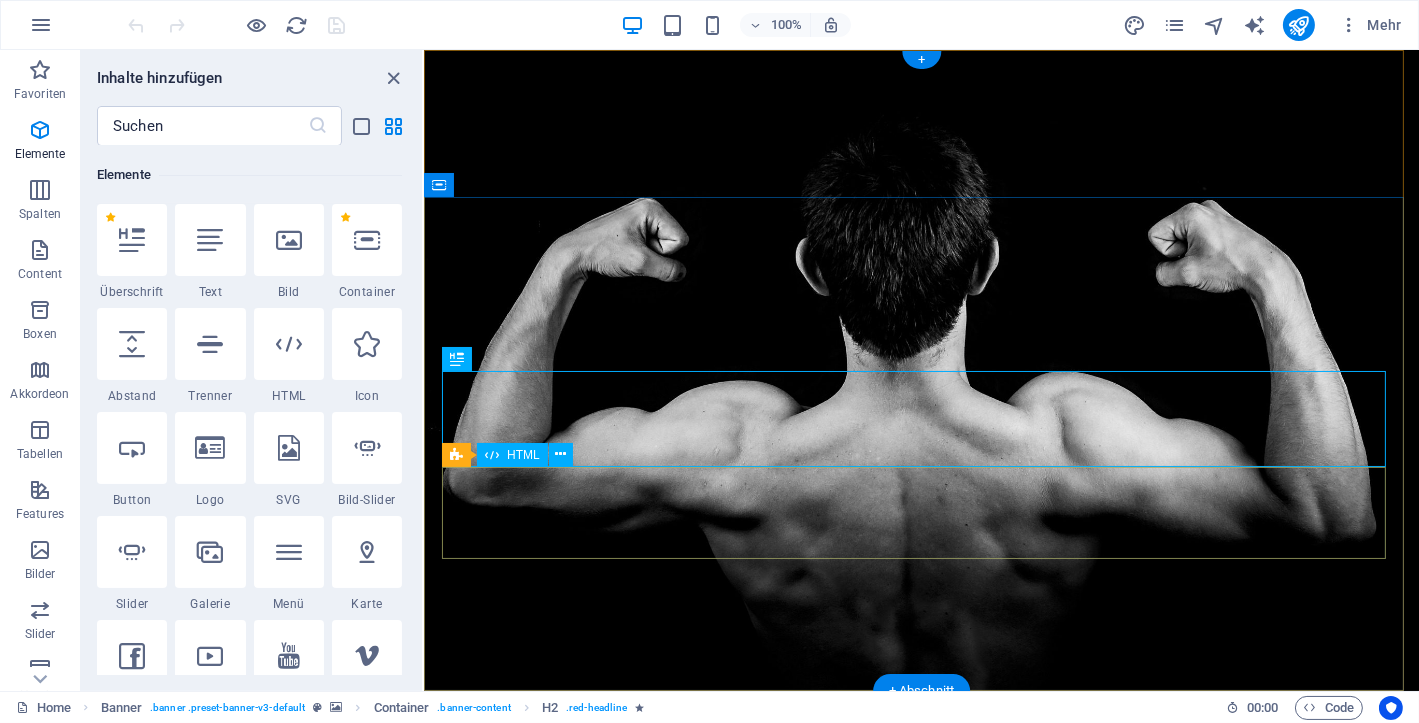 click at bounding box center (495, 1289) 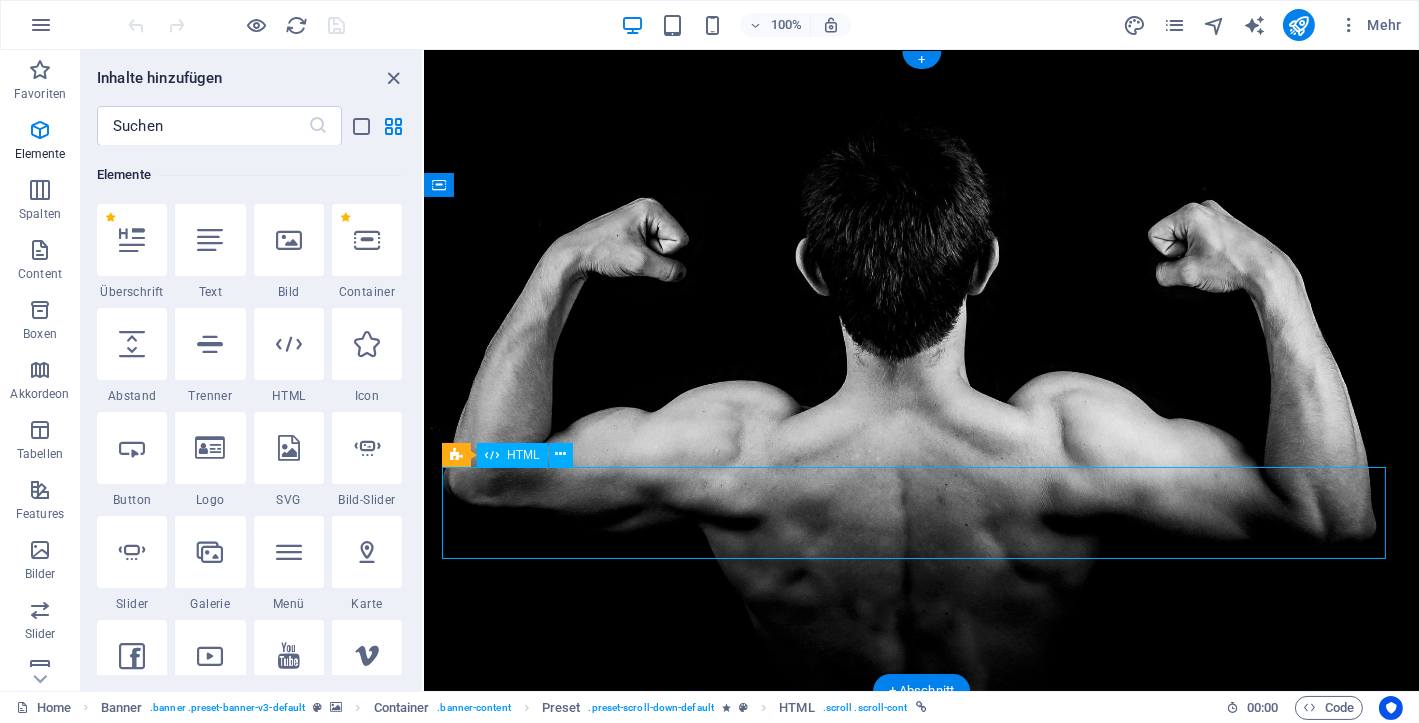 scroll, scrollTop: 200, scrollLeft: 0, axis: vertical 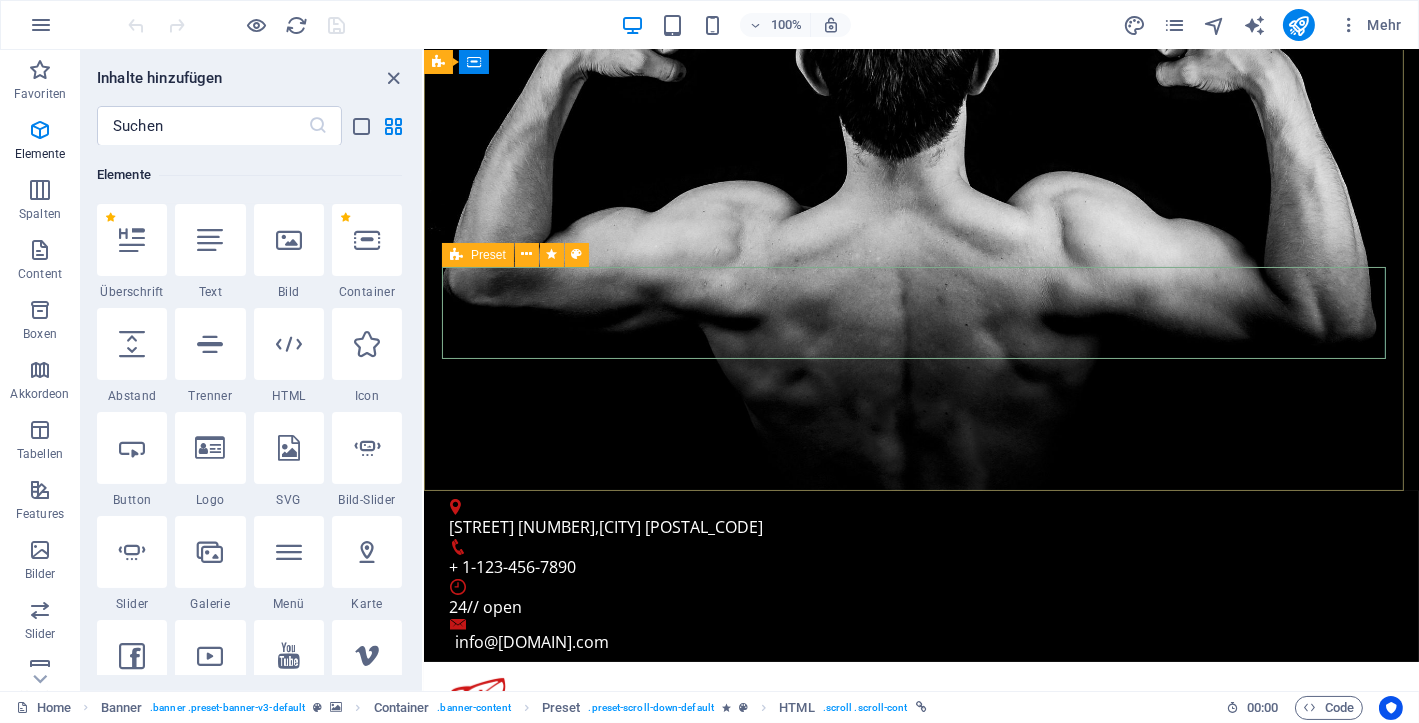 click at bounding box center [456, 255] 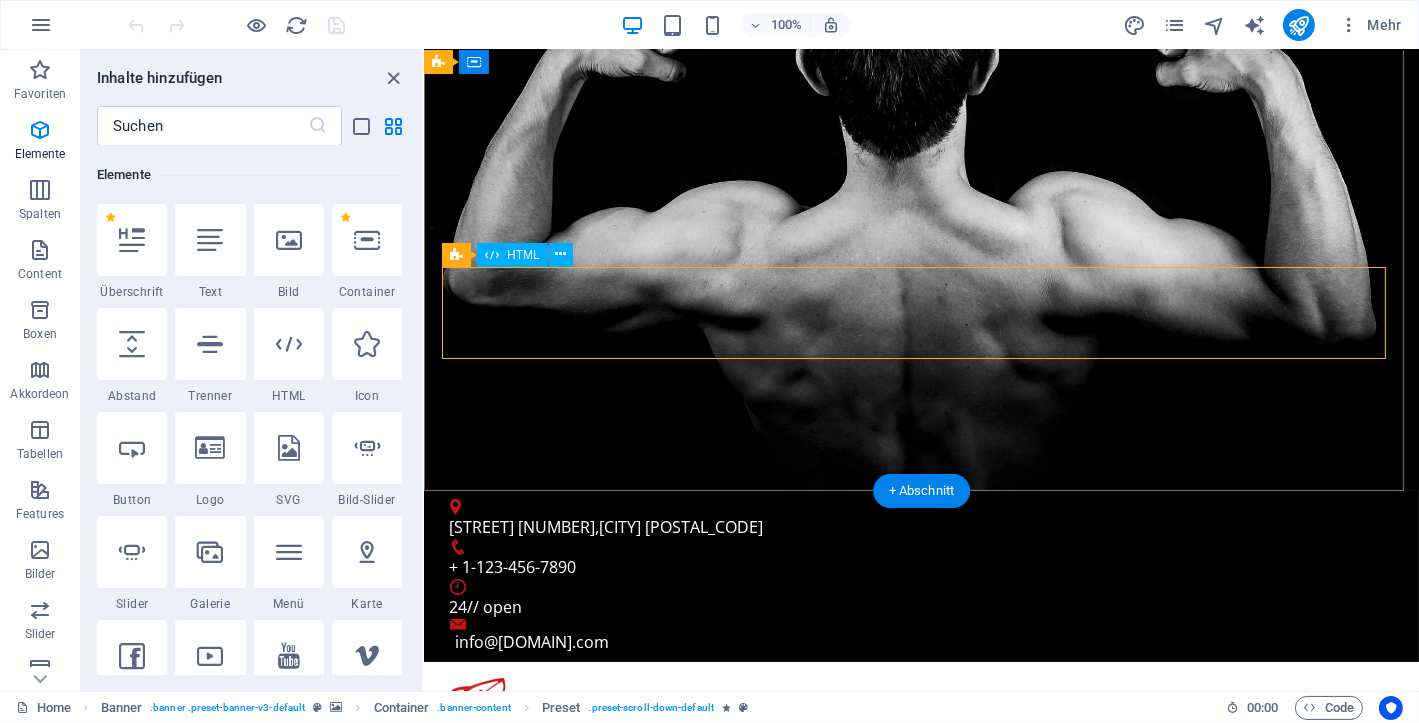 click at bounding box center [495, 1089] 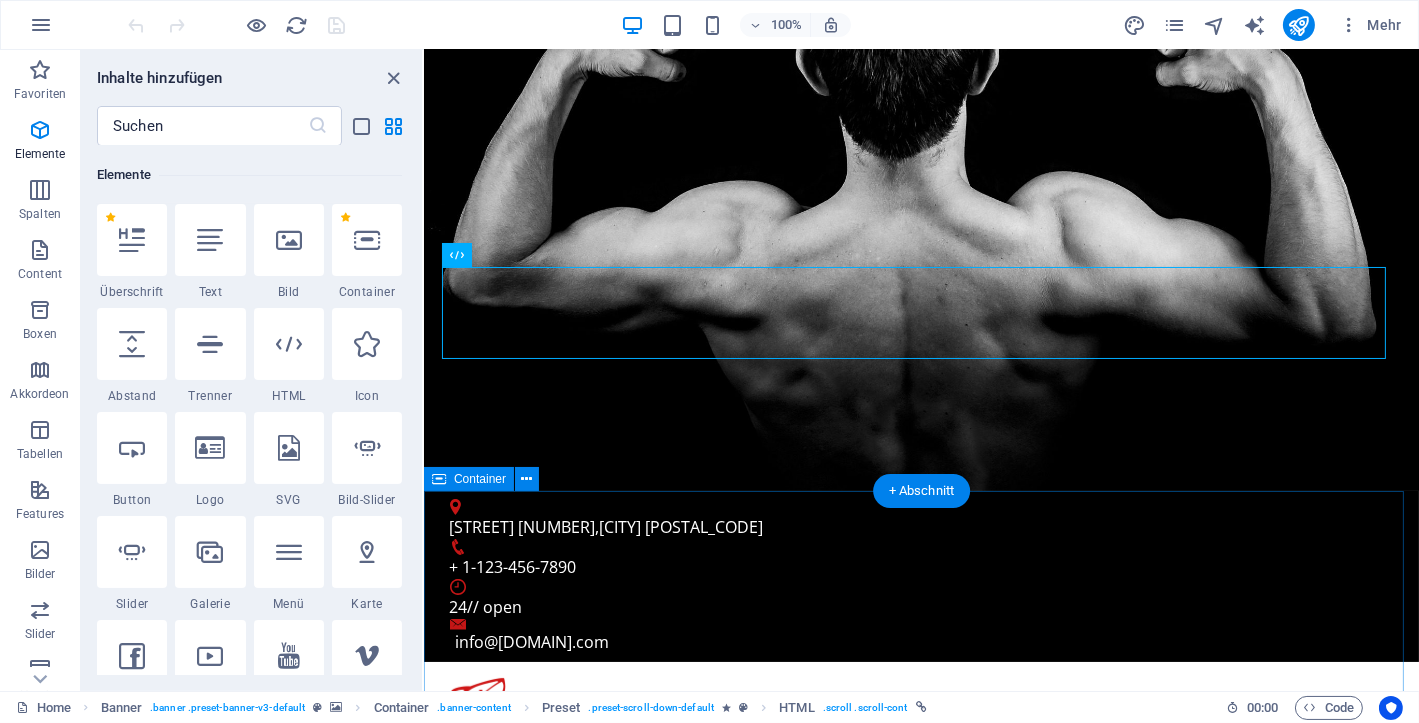 scroll, scrollTop: 399, scrollLeft: 0, axis: vertical 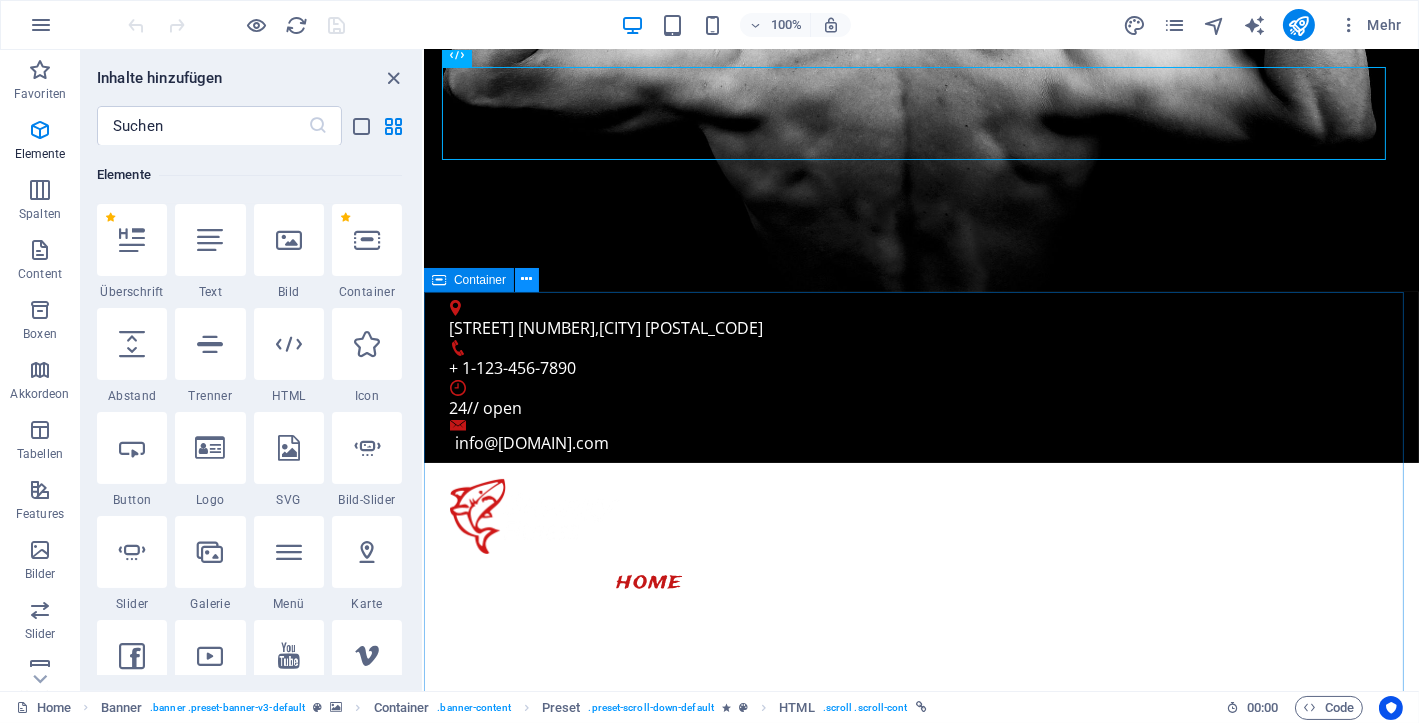 click at bounding box center (527, 279) 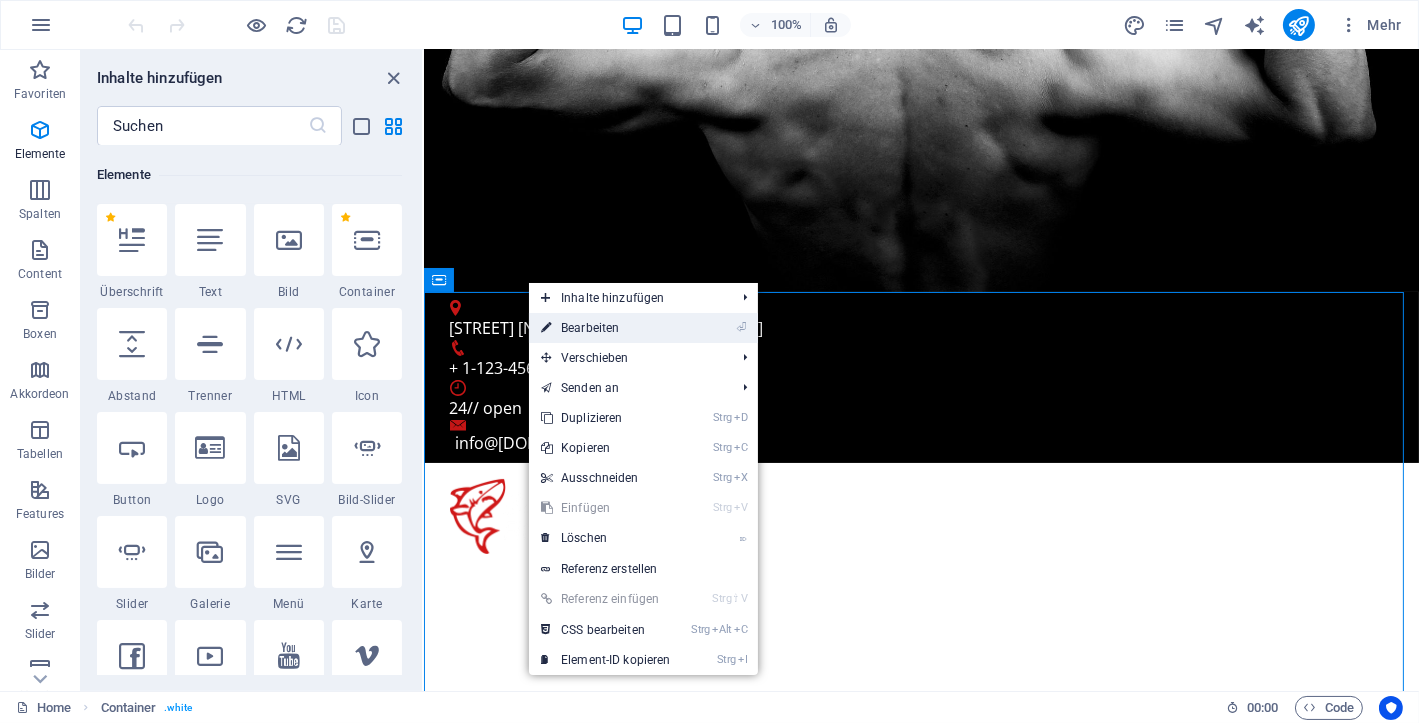 click on "⏎  Bearbeiten" at bounding box center (606, 328) 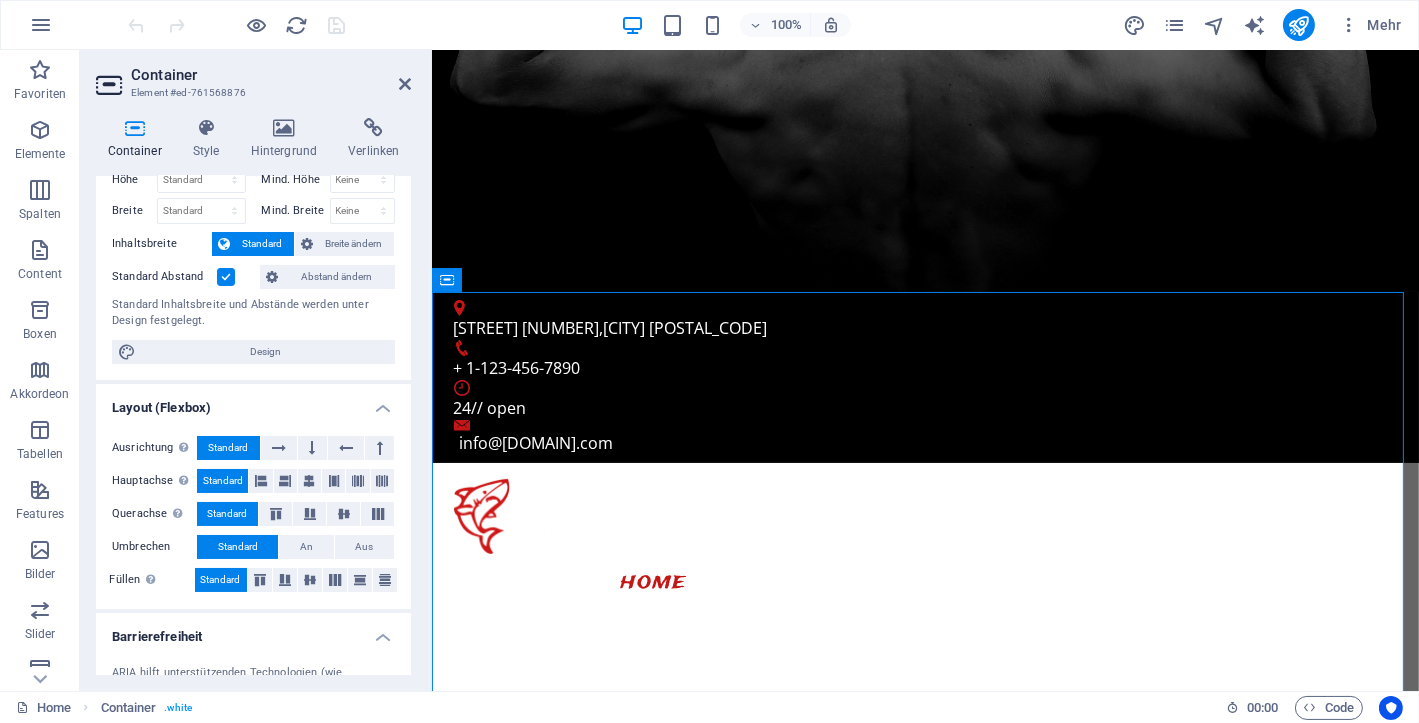 scroll, scrollTop: 0, scrollLeft: 0, axis: both 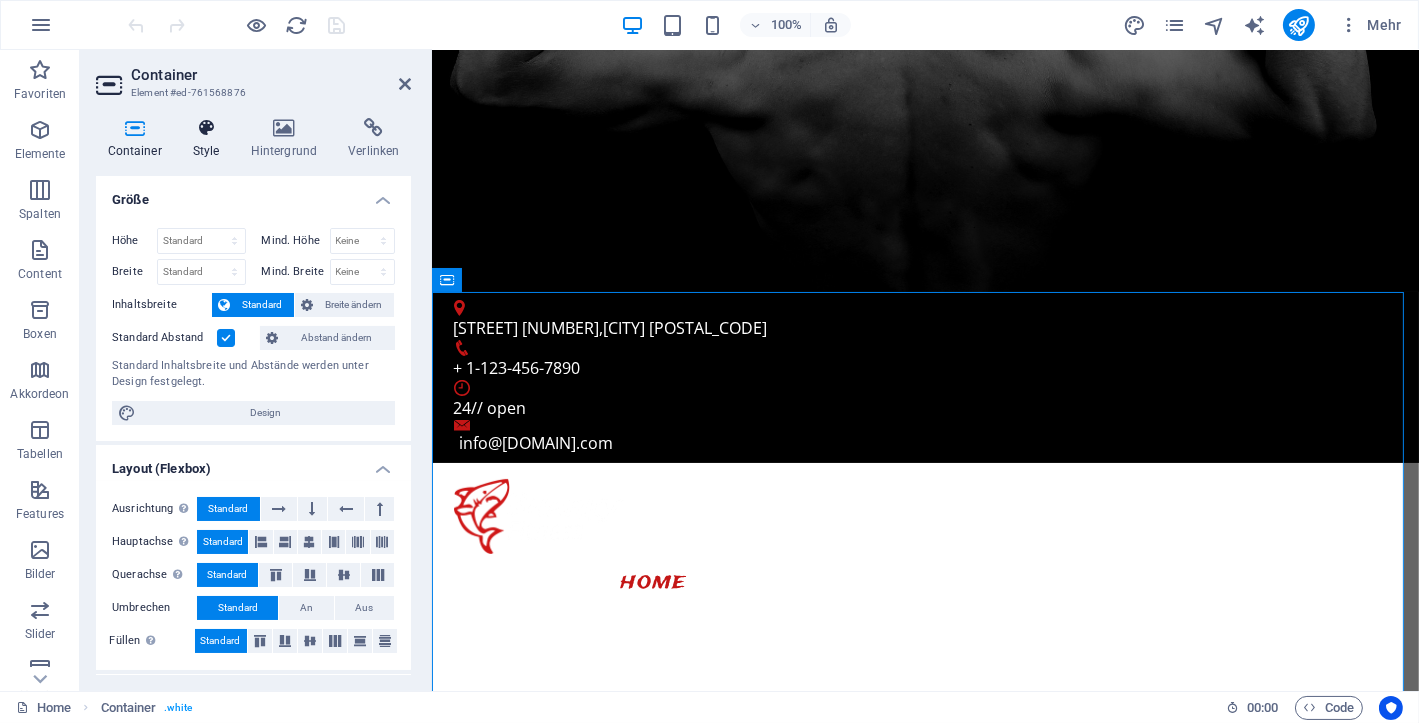 click at bounding box center (206, 128) 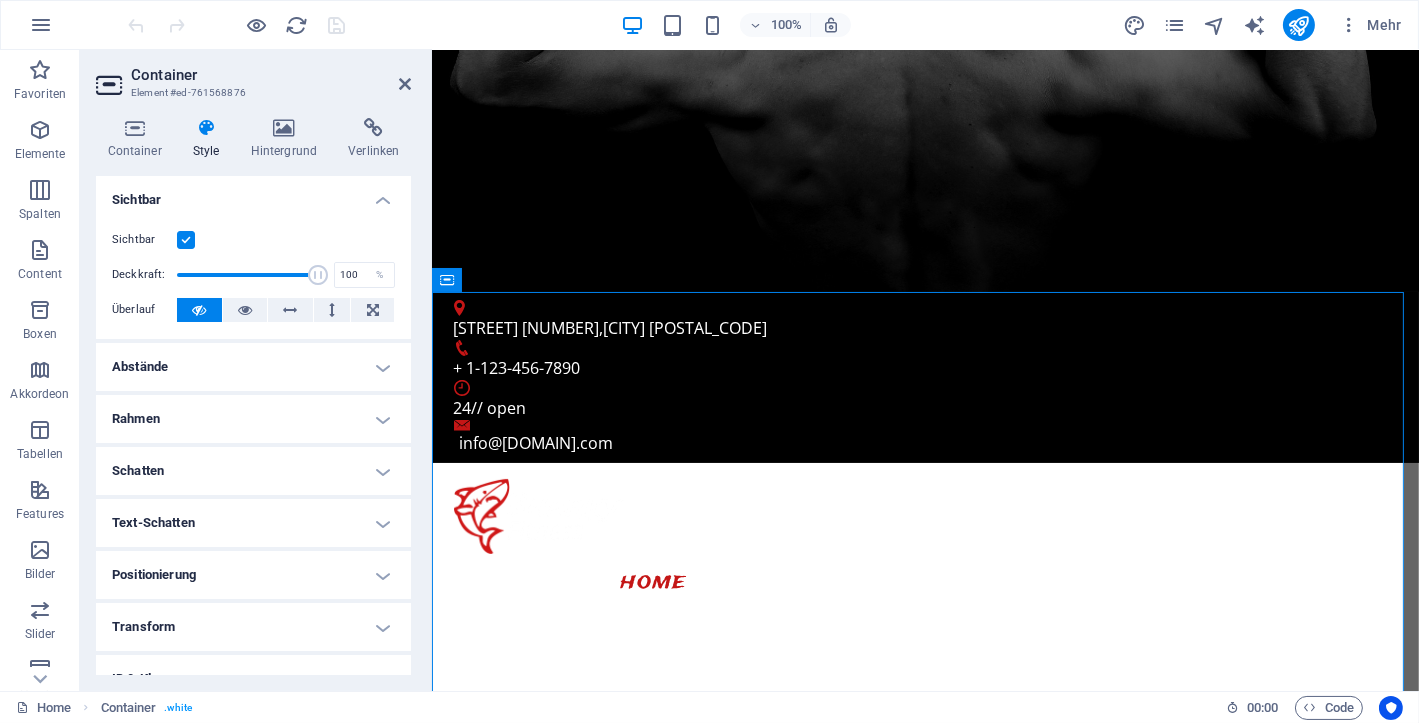 click on "Abstände" at bounding box center (253, 367) 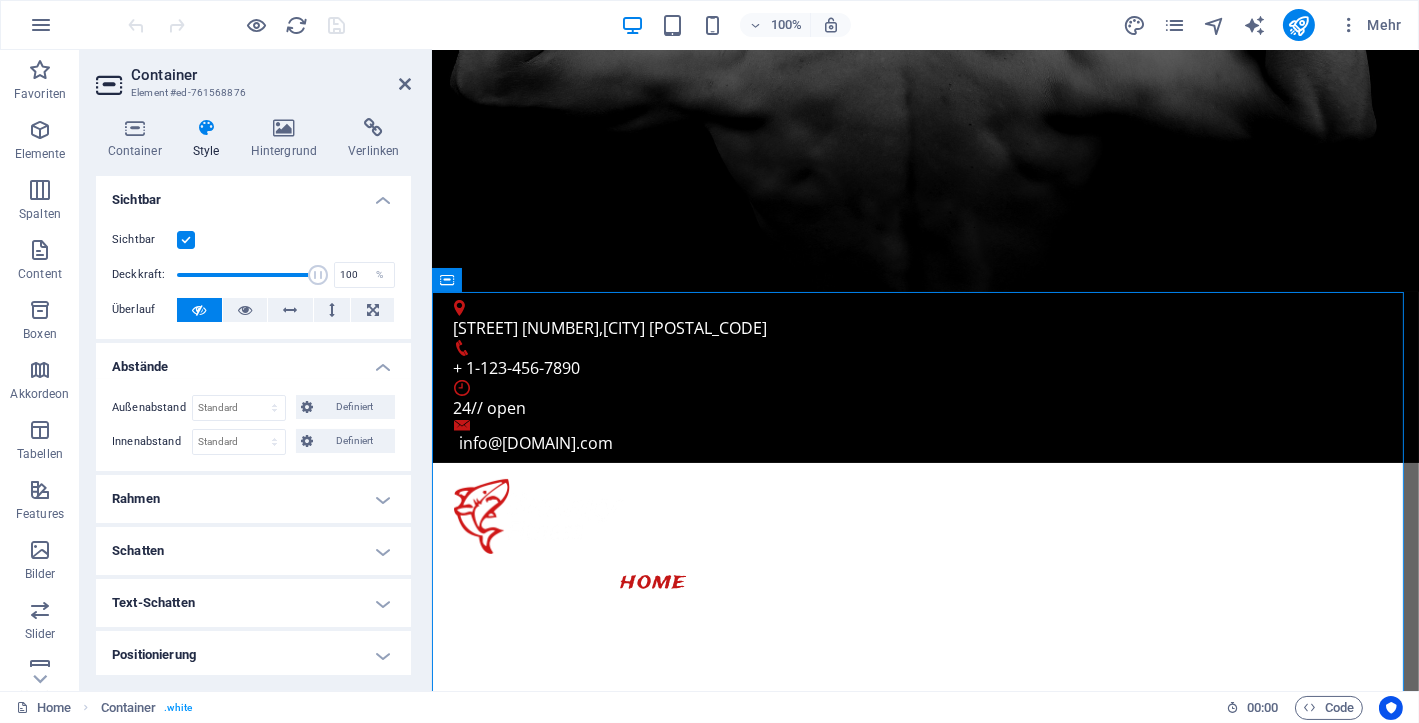click on "Text-Schatten" at bounding box center (253, 603) 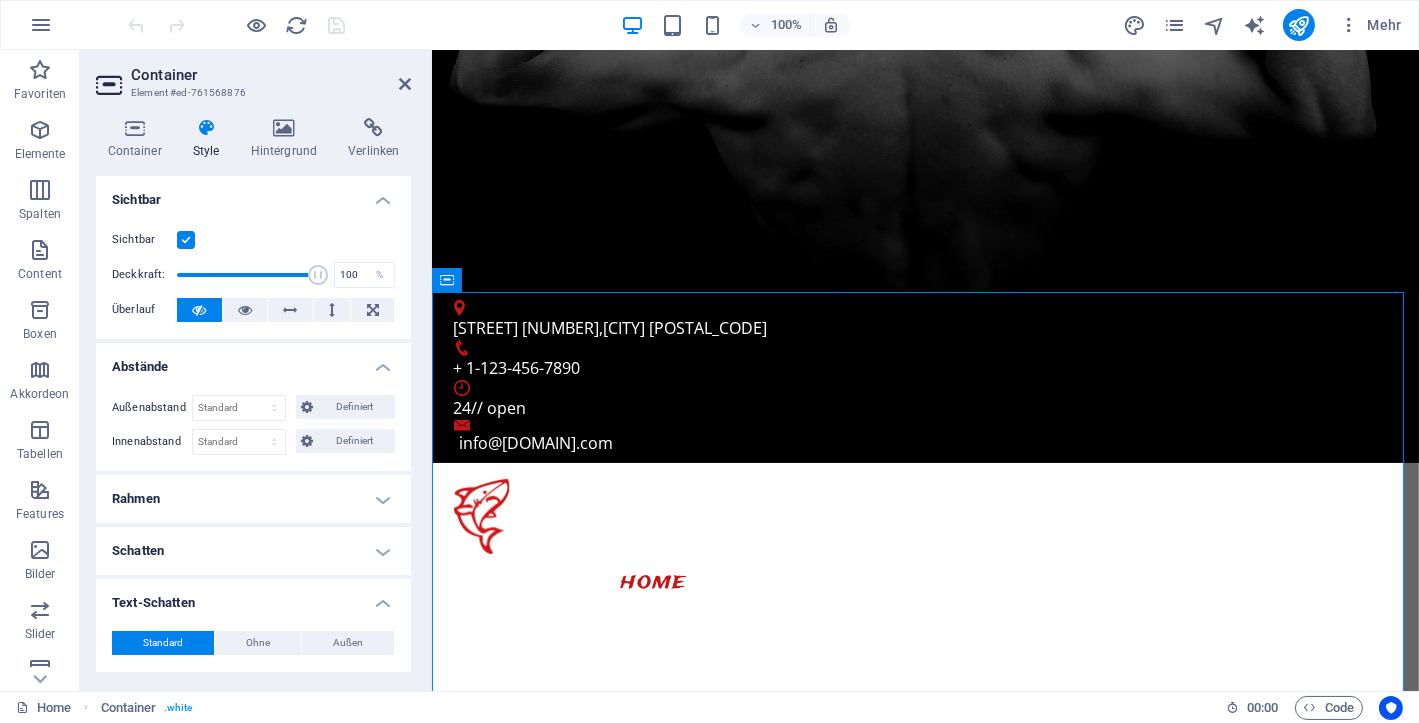click on "Text-Schatten" at bounding box center [253, 597] 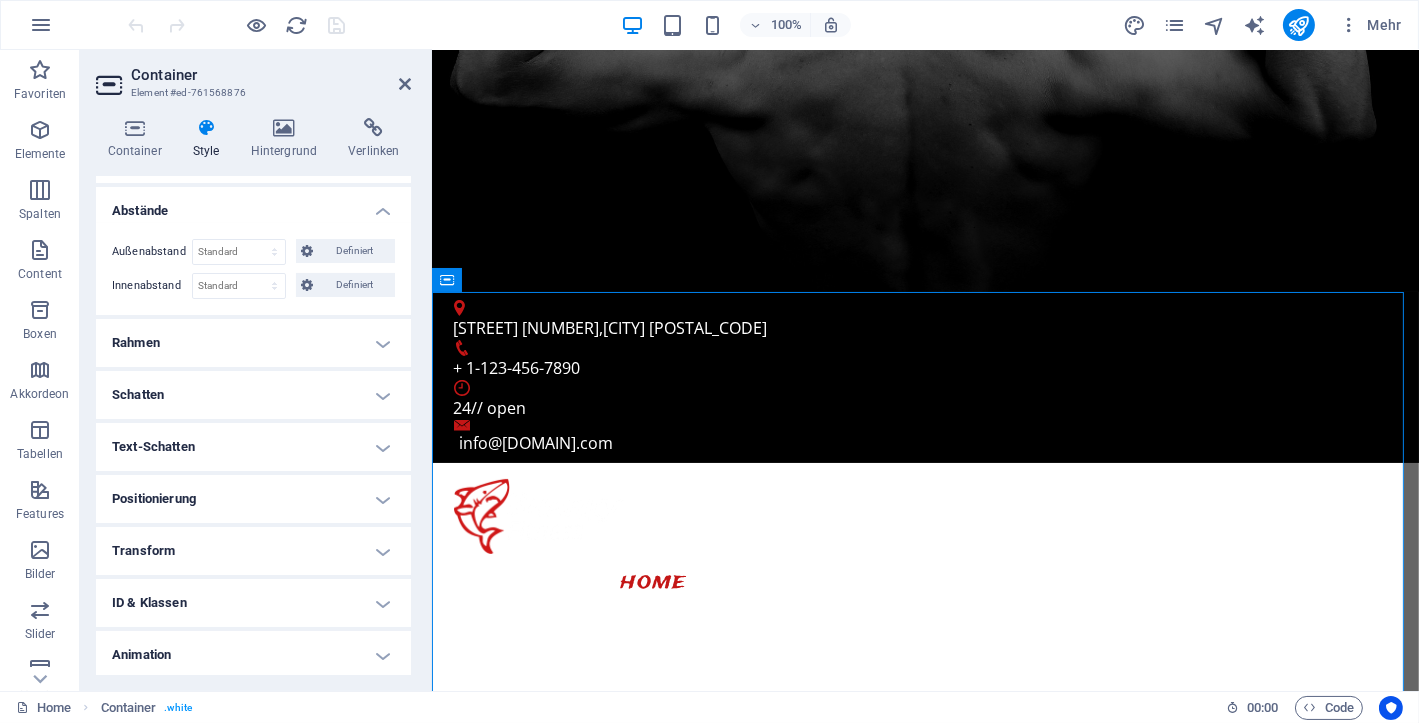 scroll, scrollTop: 209, scrollLeft: 0, axis: vertical 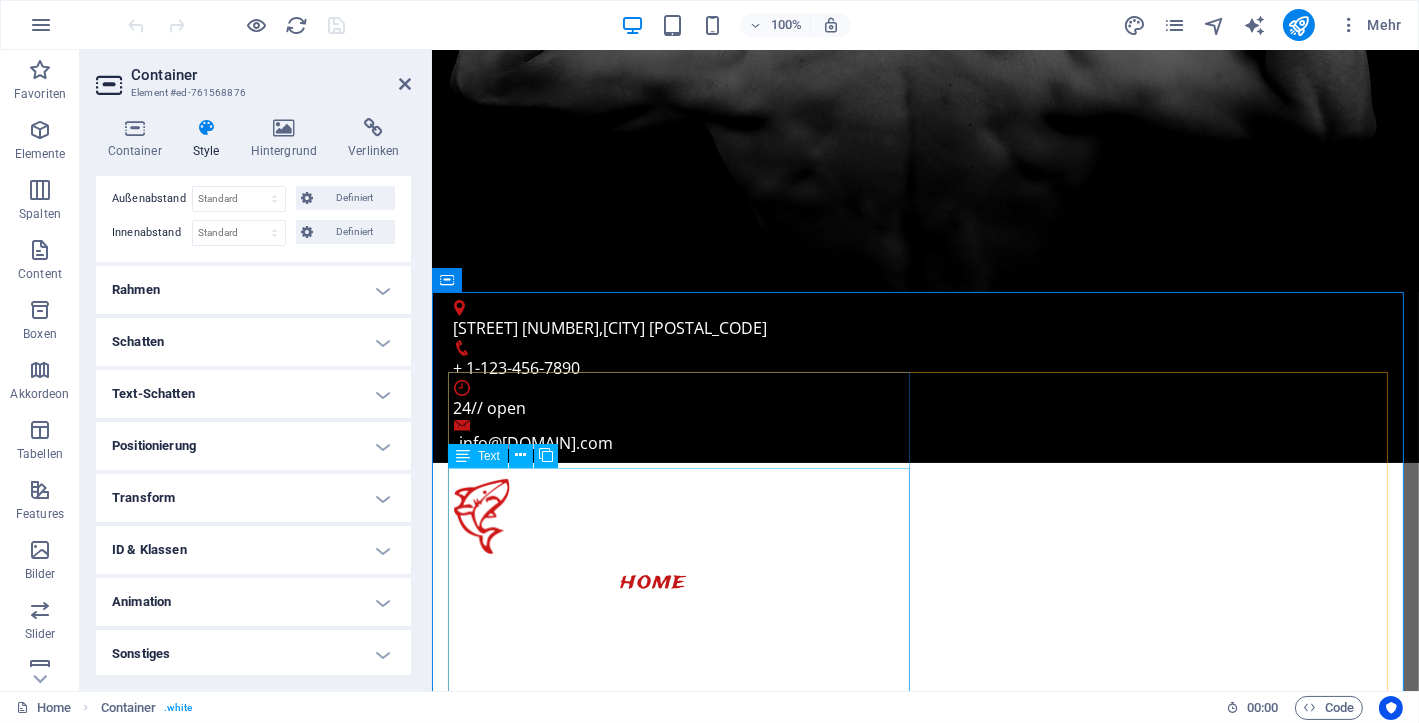 click on "Lorem ipsum dolor sit amet, consectetur adipisicing elit. Repellat, maiores, a libero atque assumenda praesentium cum magni odio dolor accusantium explicabo repudiandae molestiae itaque provident sit debitis aspernatur soluta deserunt incidunt ad cumque ex laboriosam. Distinctio, mollitia, molestias excepturi voluptatem veritatis iusto nam nulla.    At, debitis, laudantium, voluptatum obcaecati beatae vero quaerat dolores sunt rem culpa nihil fugiat quisquam iusto natus deserunt libero perspiciatis nam repudiandae harum eos et sed tempore dolorum commodi tenetur! Quae, cumque, repellat, sit, accusamus sed placeat aspernatur id eveniet nemo veritatis officia nostrum." at bounding box center [925, 1276] 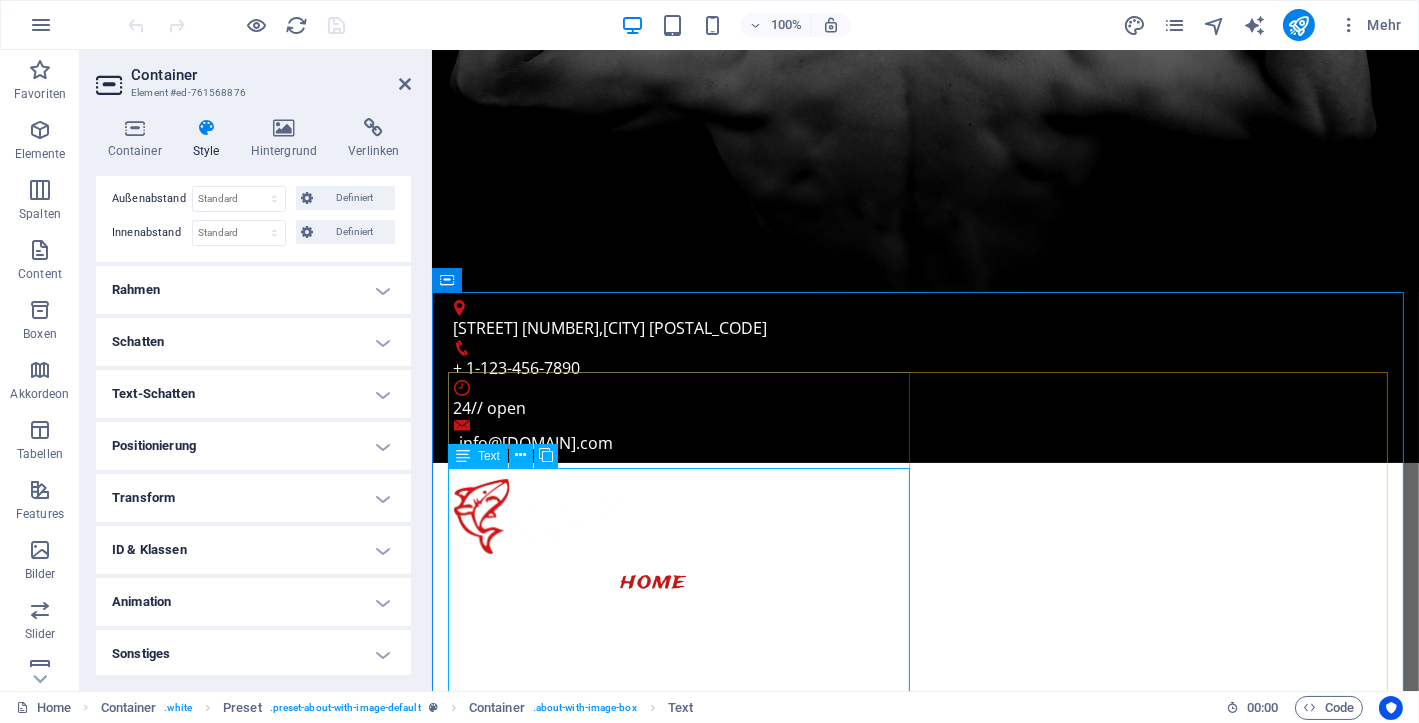 click on "Text" at bounding box center [478, 456] 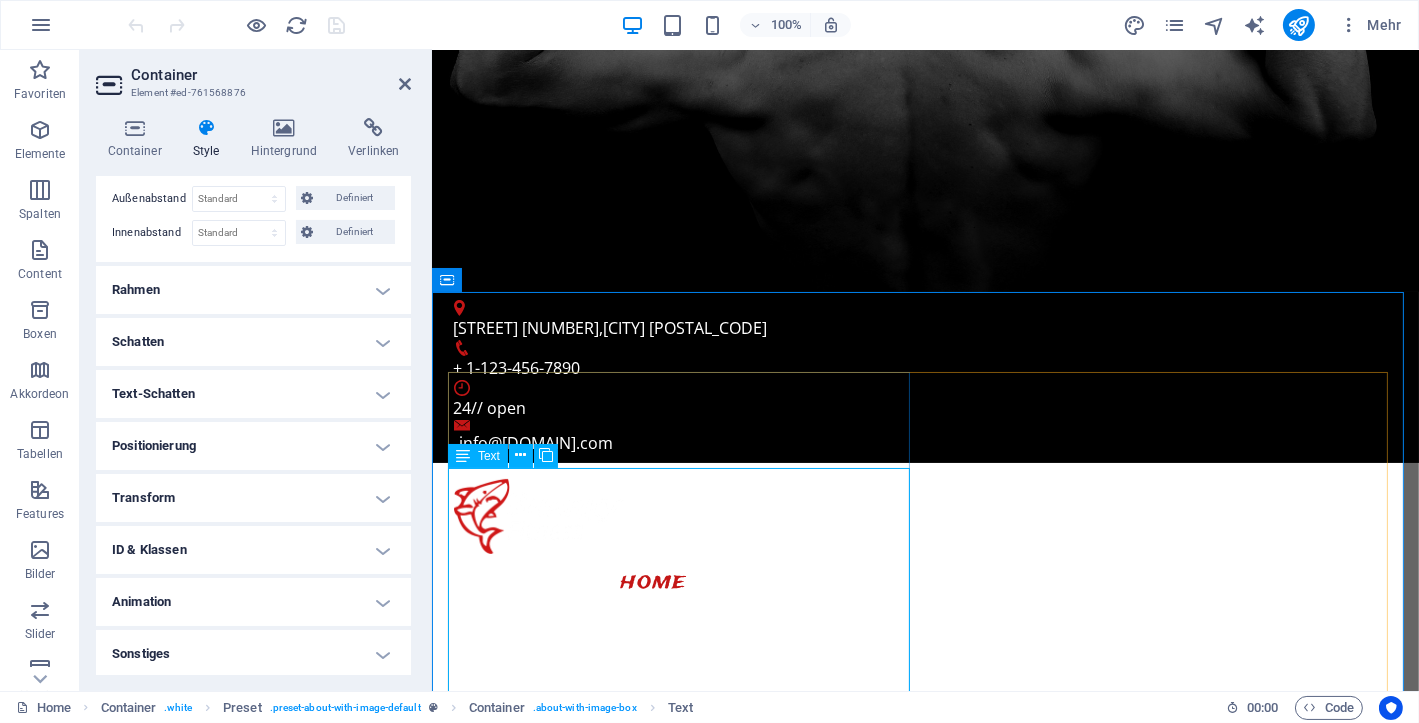 click on "Text" at bounding box center [478, 456] 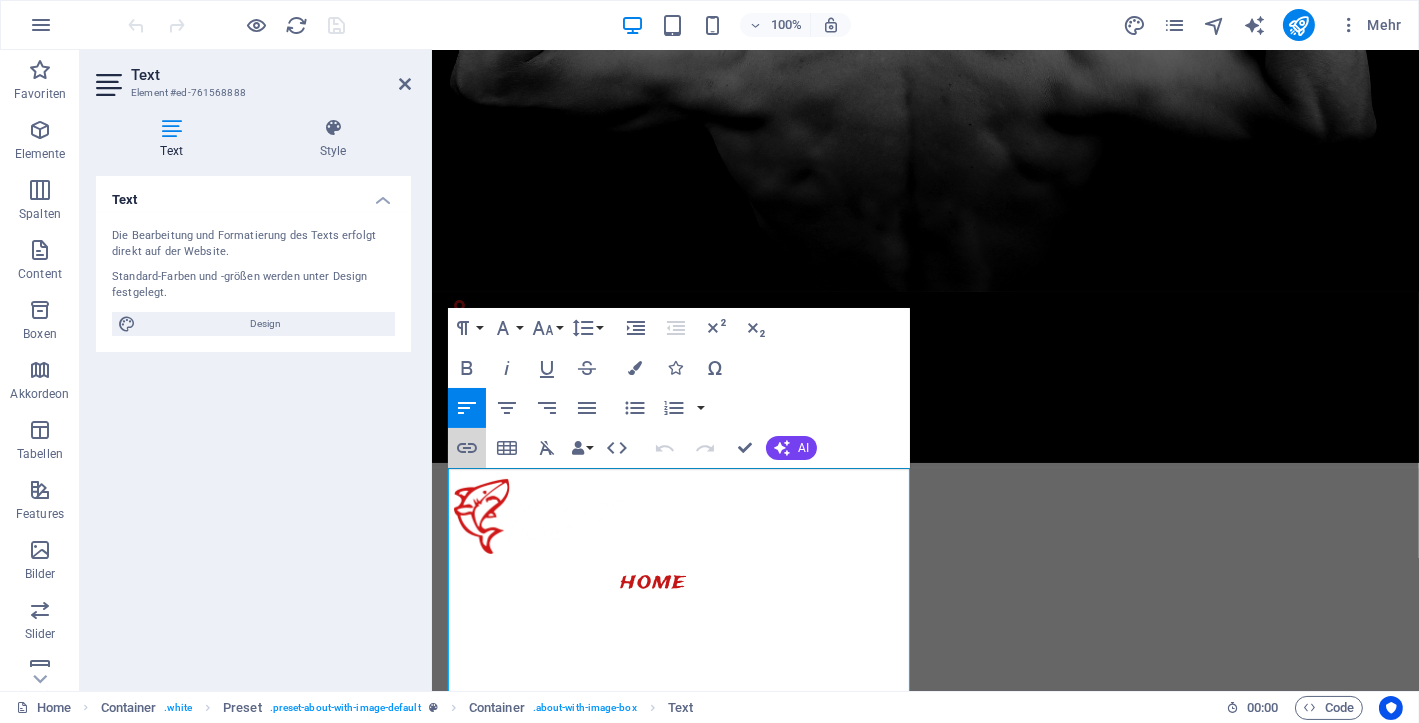 click 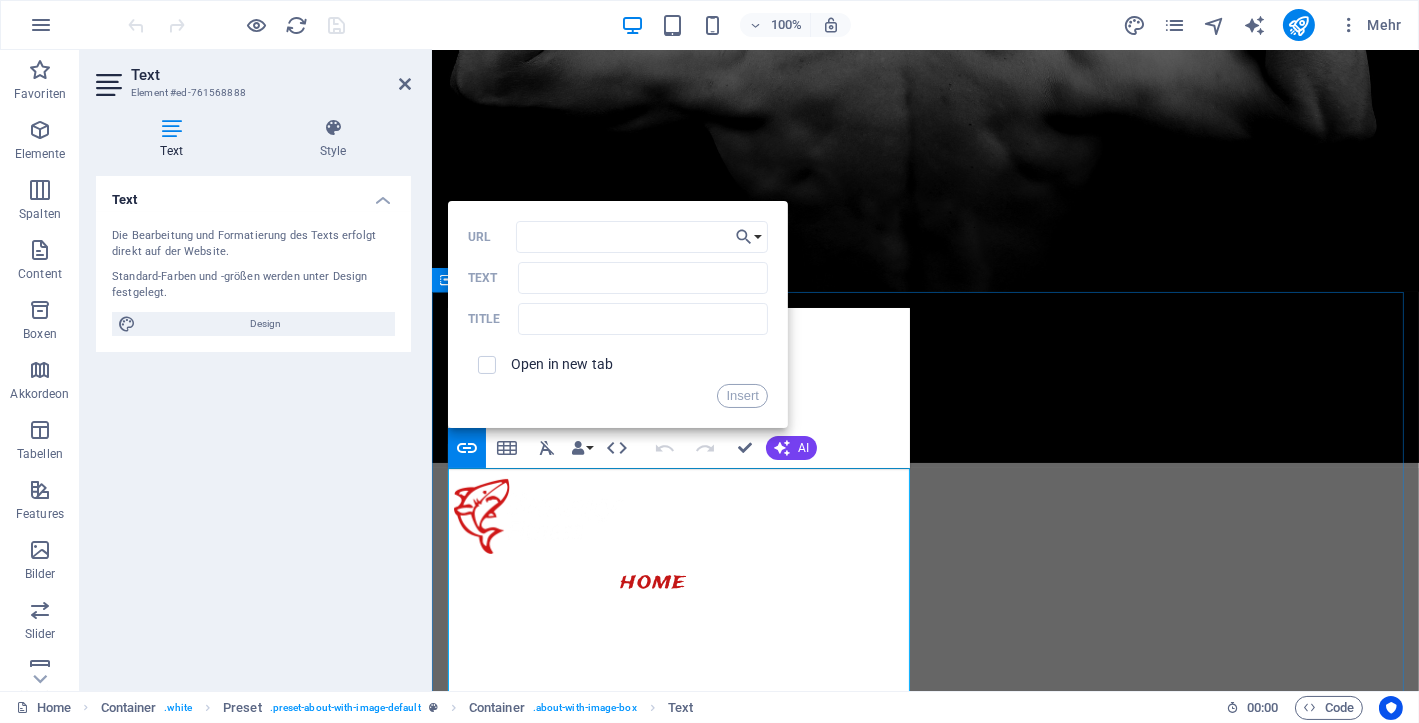 click on "About us ​ ​ Lorem ipsum dolor sit amet, consectetur adipisicing elit. Repellat, maiores, a libero atque assumenda praesentium cum magni odio dolor accusantium explicabo repudiandae molestiae itaque provident sit debitis aspernatur soluta deserunt incidunt ad cumque ex laboriosam. Distinctio, mollitia, molestias excepturi voluptatem veritatis iusto nam nulla.    At, debitis, laudantium, voluptatum obcaecati beatae vero quaerat dolores sunt rem culpa nihil fugiat quisquam iusto natus deserunt libero perspiciatis nam repudiandae harum eos et sed tempore dolorum commodi tenetur! Quae, cumque, repellat, sit, accusamus sed placeat aspernatur id eveniet nemo veritatis officia nostrum." at bounding box center (924, 1342) 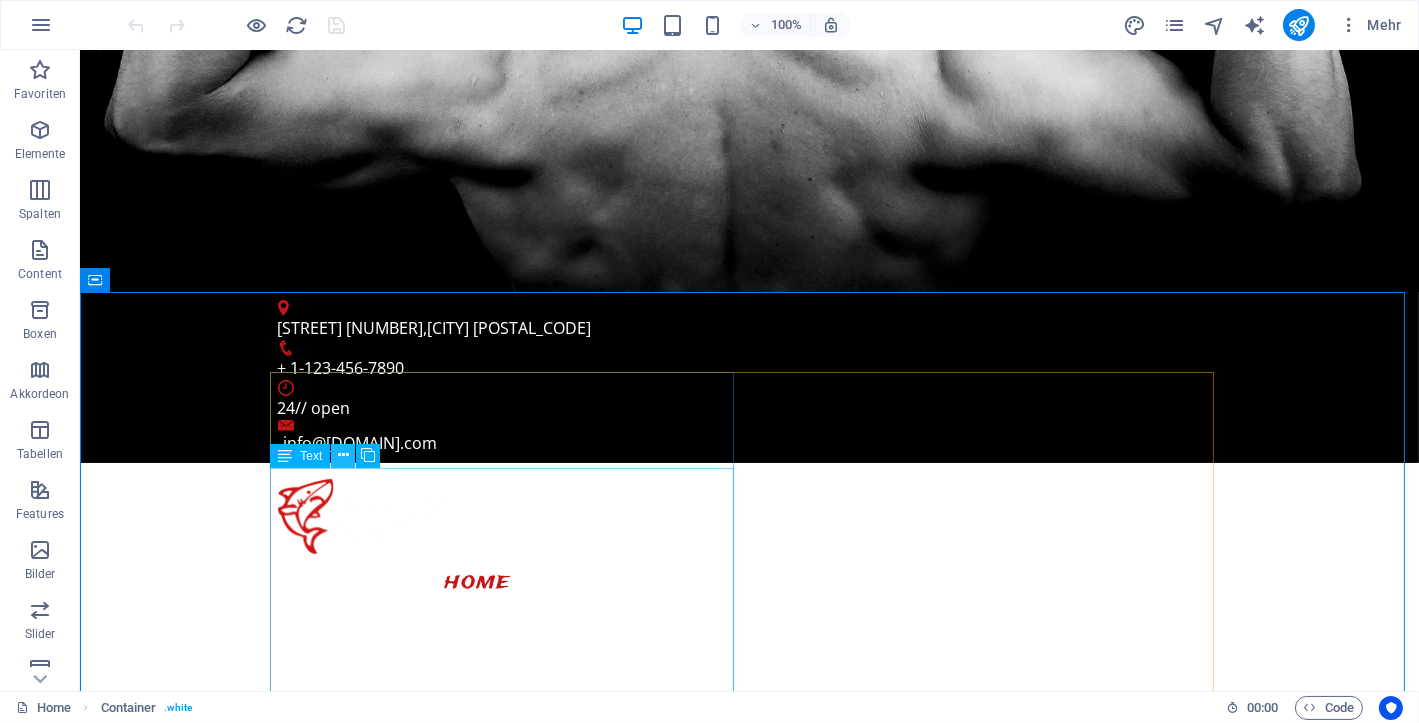 click at bounding box center [343, 455] 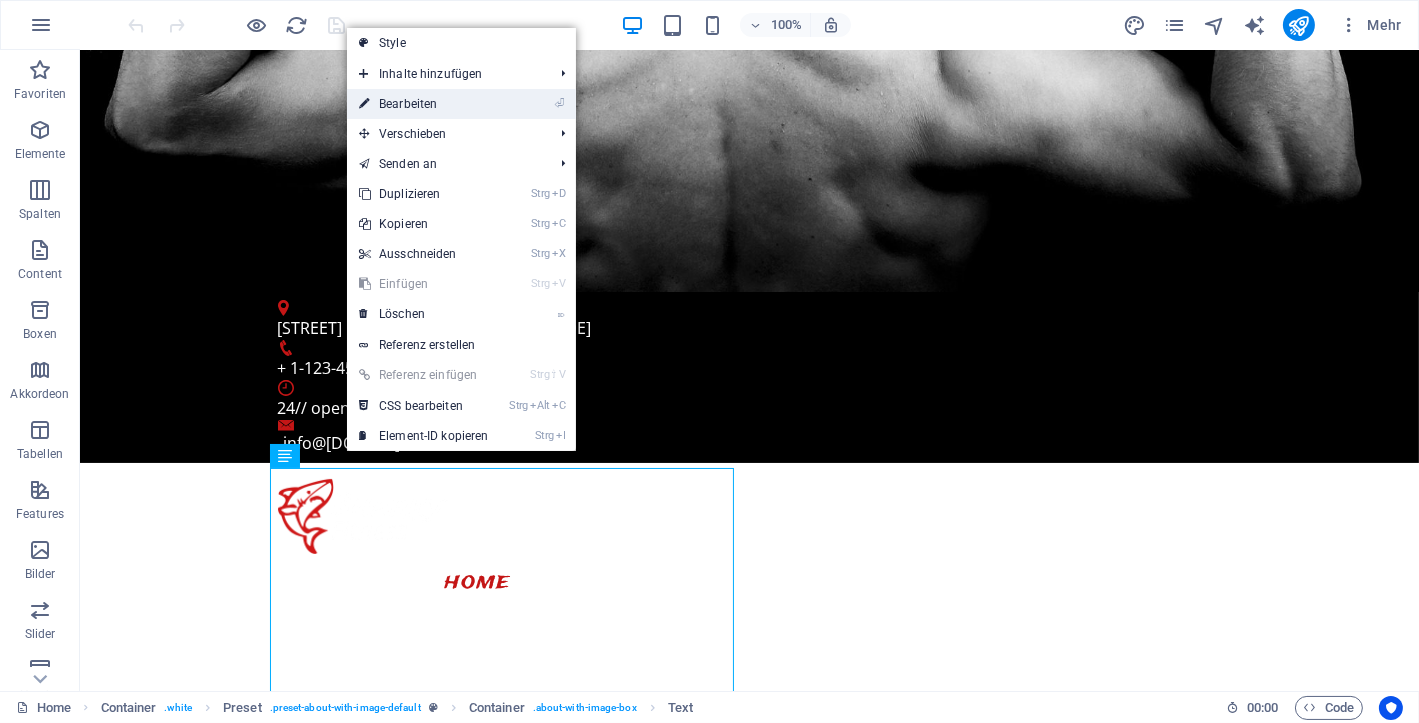 click on "⏎  Bearbeiten" at bounding box center [424, 104] 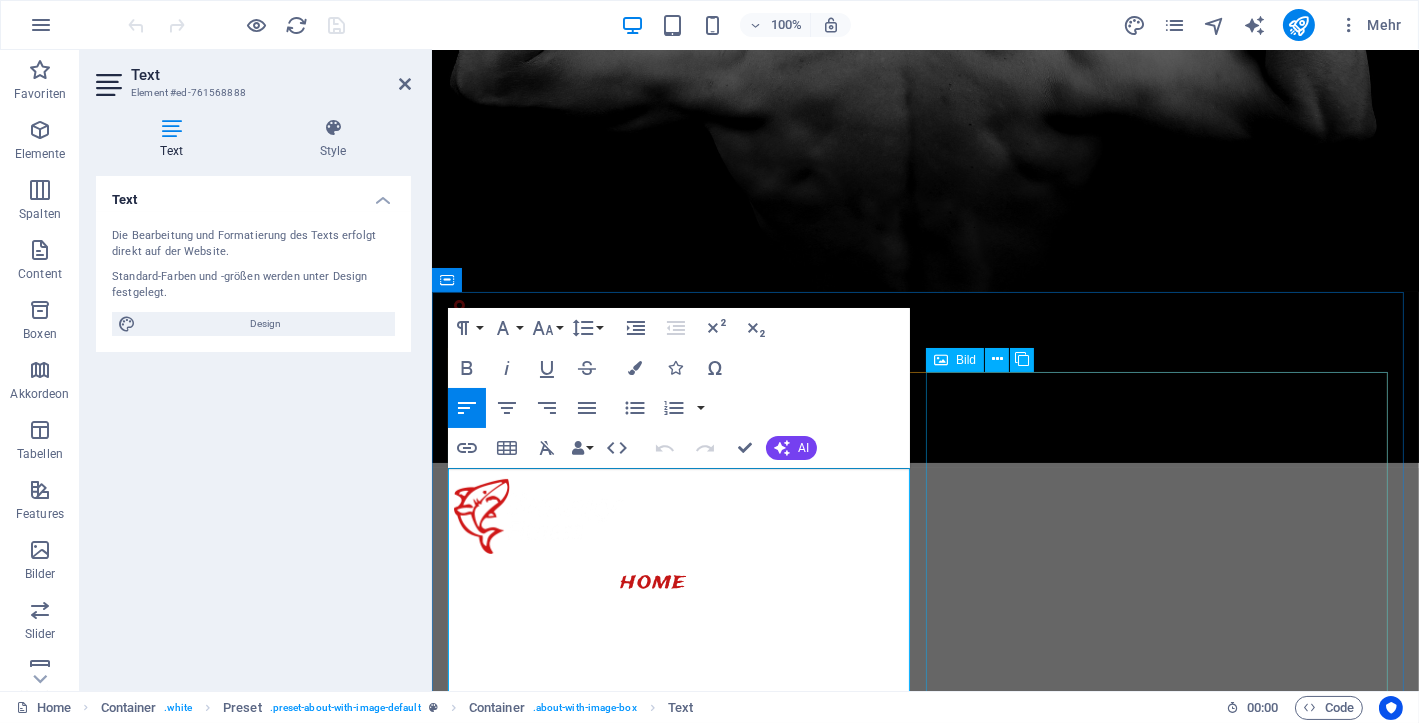 click at bounding box center [597, 1538] 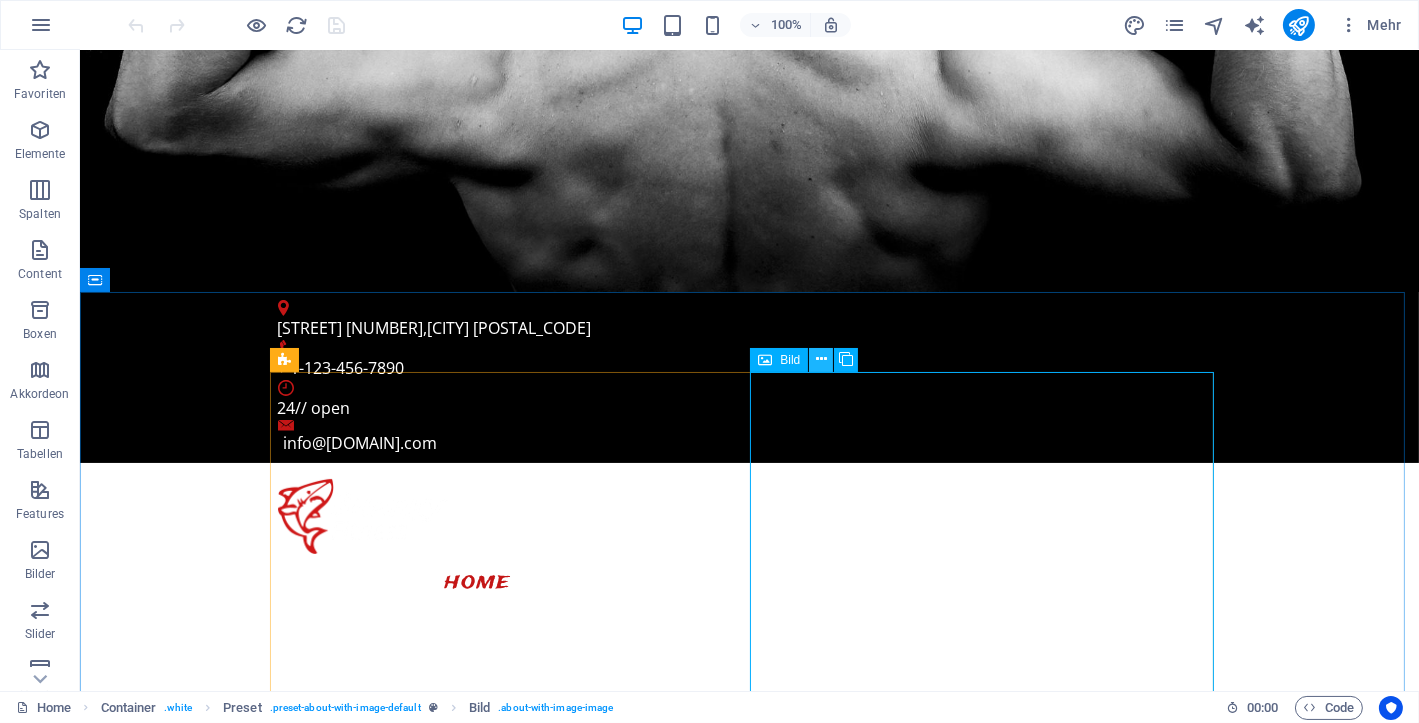 click at bounding box center (821, 359) 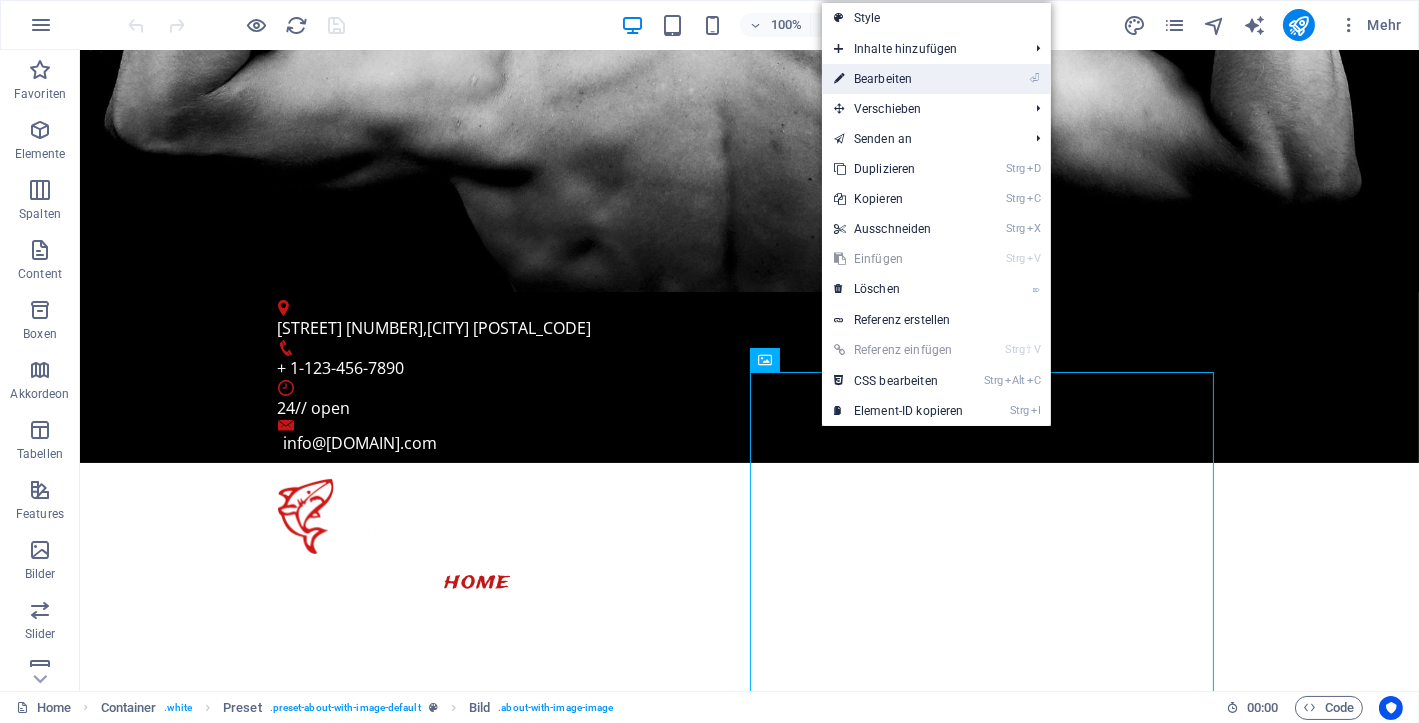 click on "⏎  Bearbeiten" at bounding box center [899, 79] 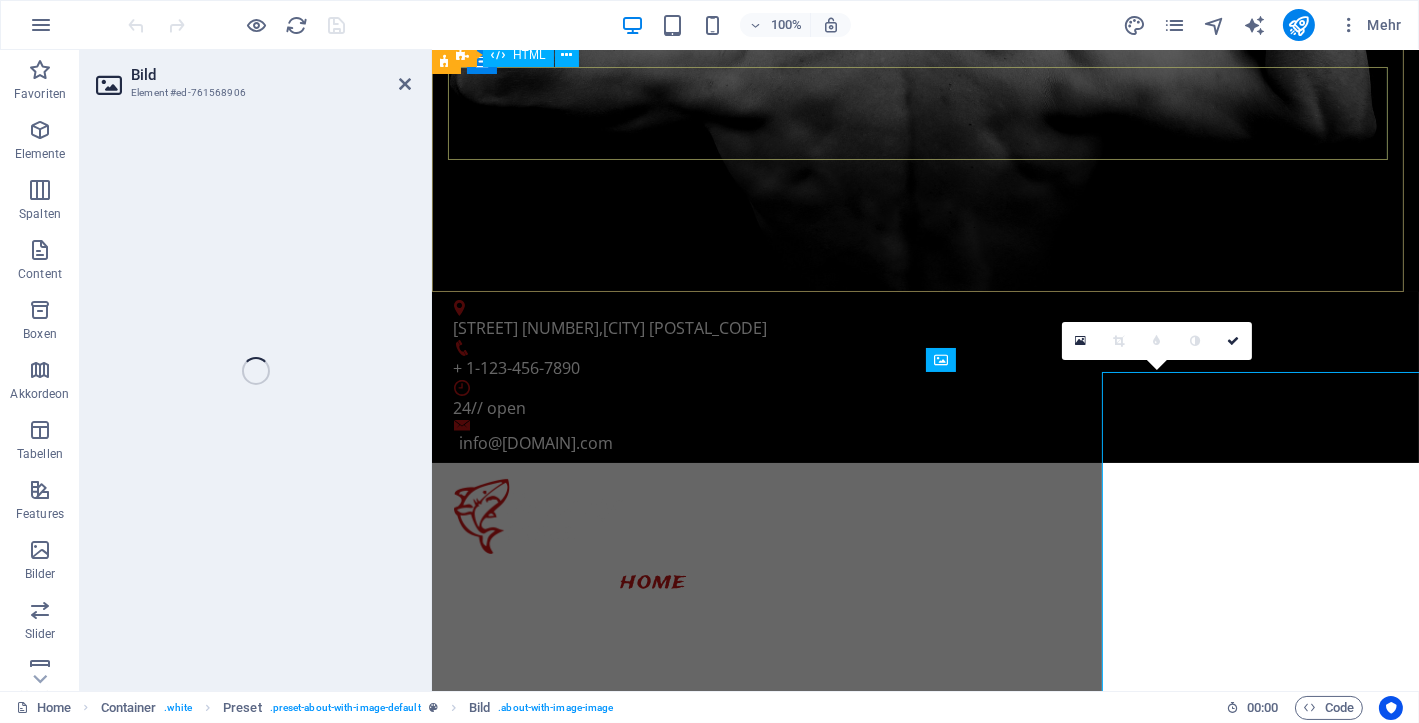select on "%" 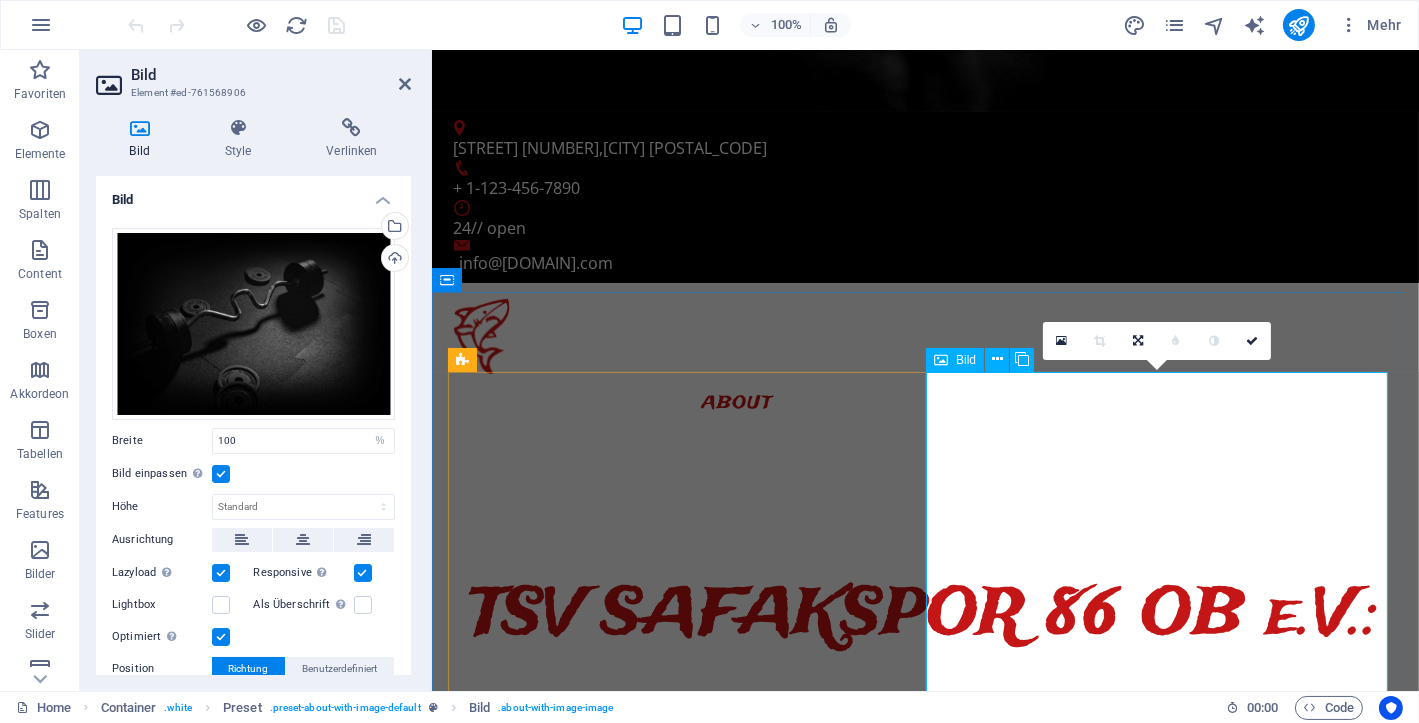scroll, scrollTop: 599, scrollLeft: 0, axis: vertical 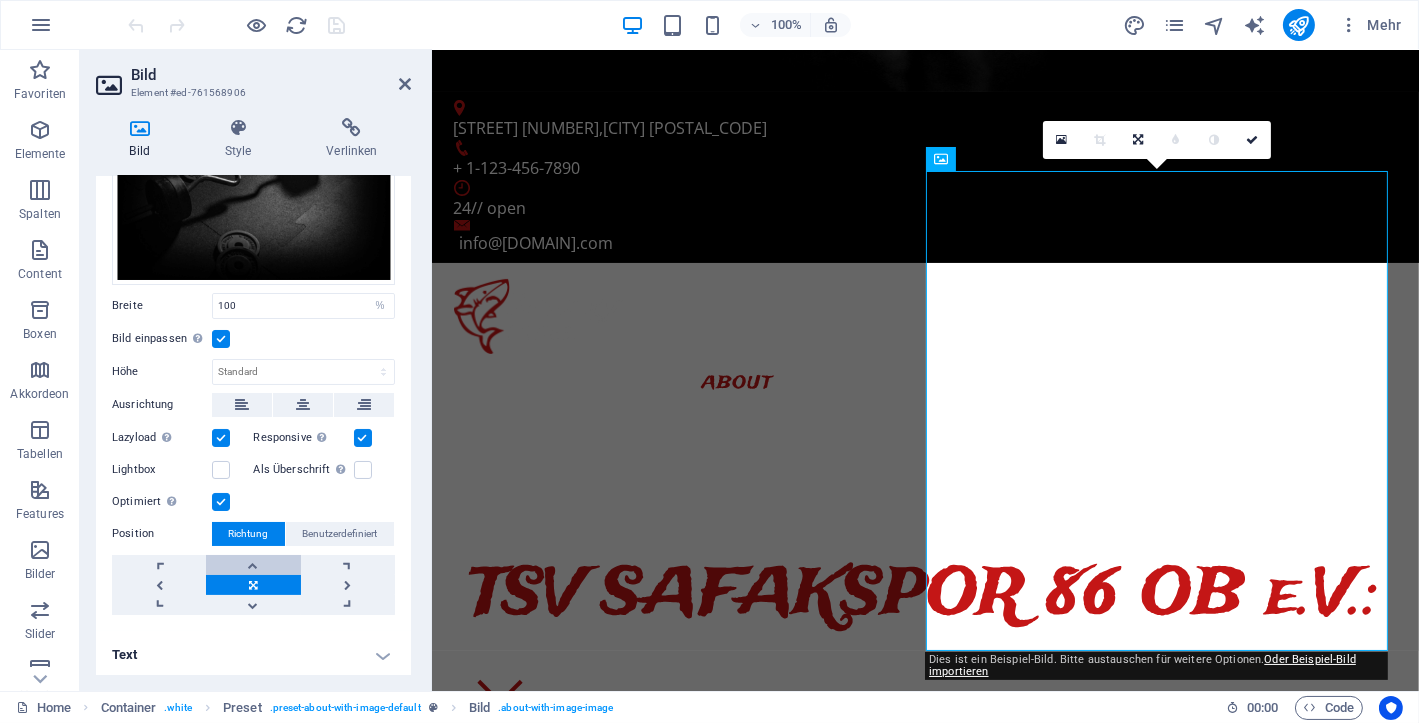 click at bounding box center (253, 565) 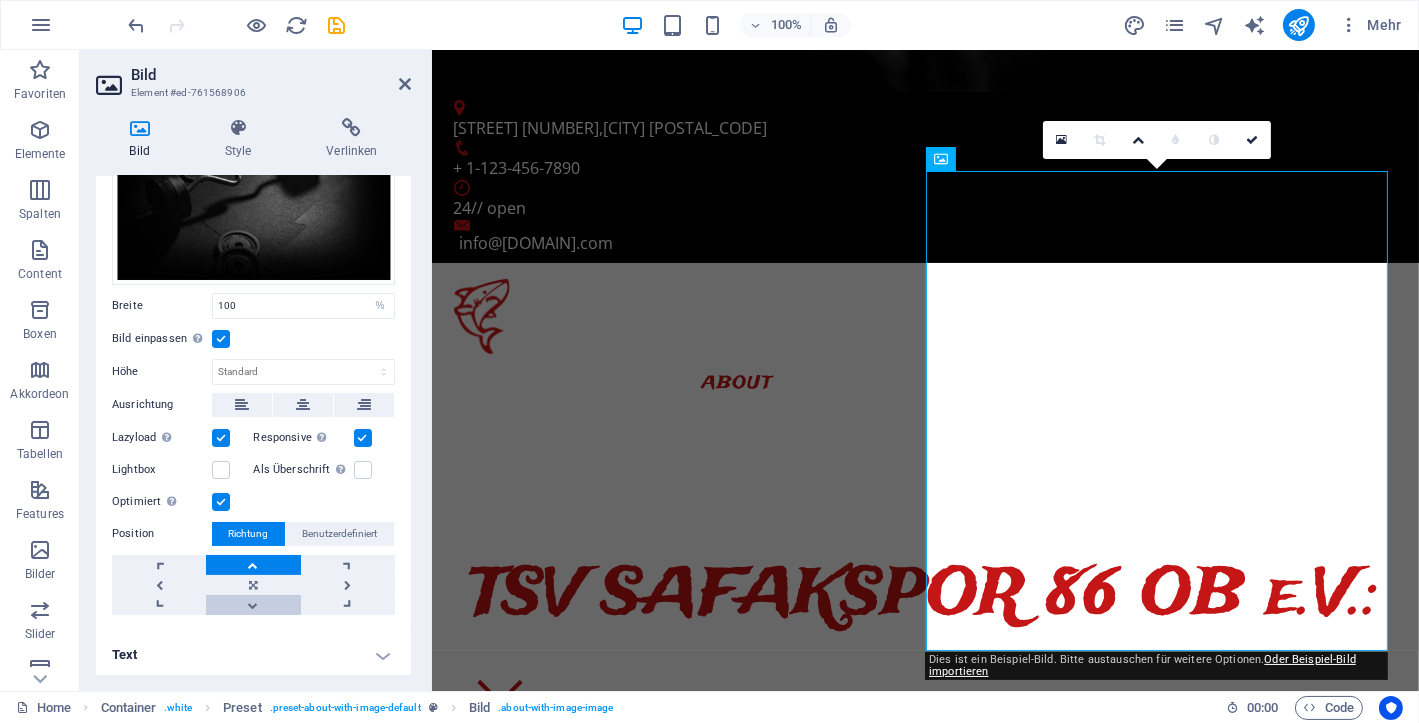 click at bounding box center [253, 605] 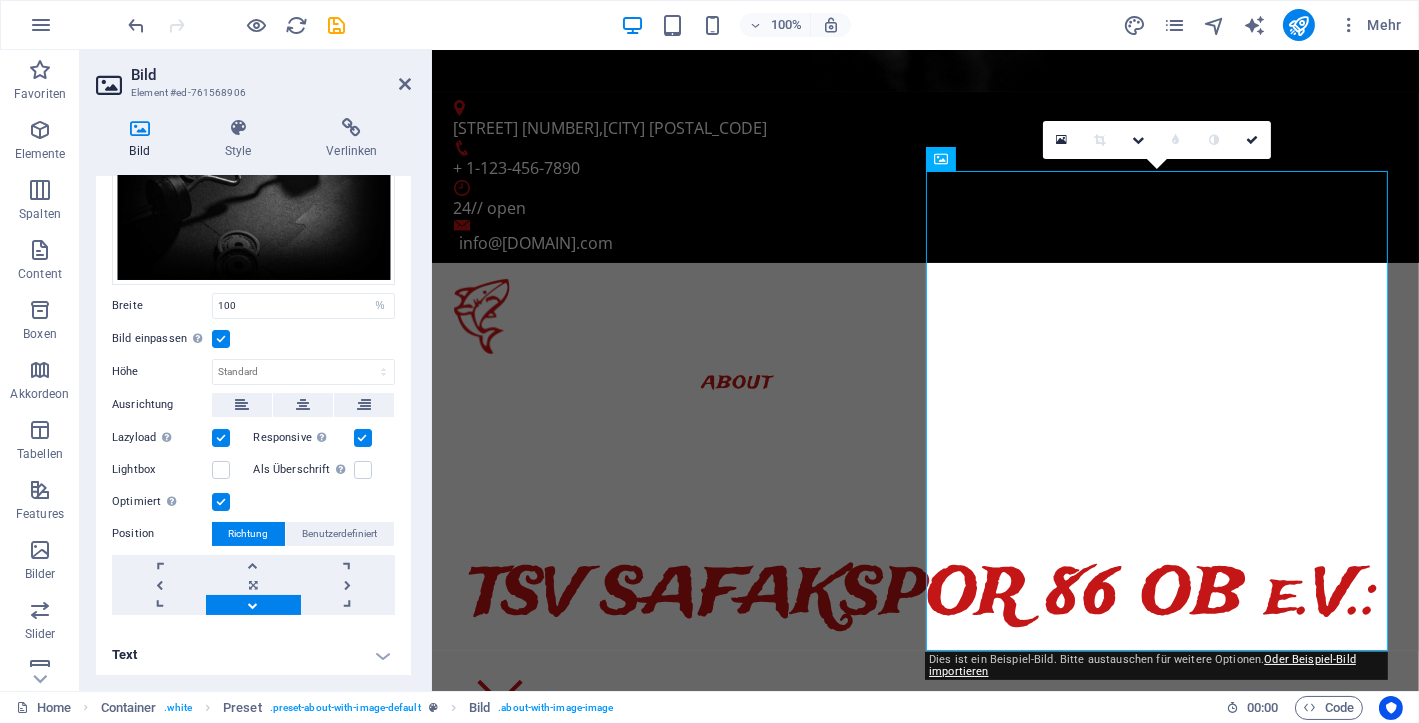 click on "Text" at bounding box center [253, 655] 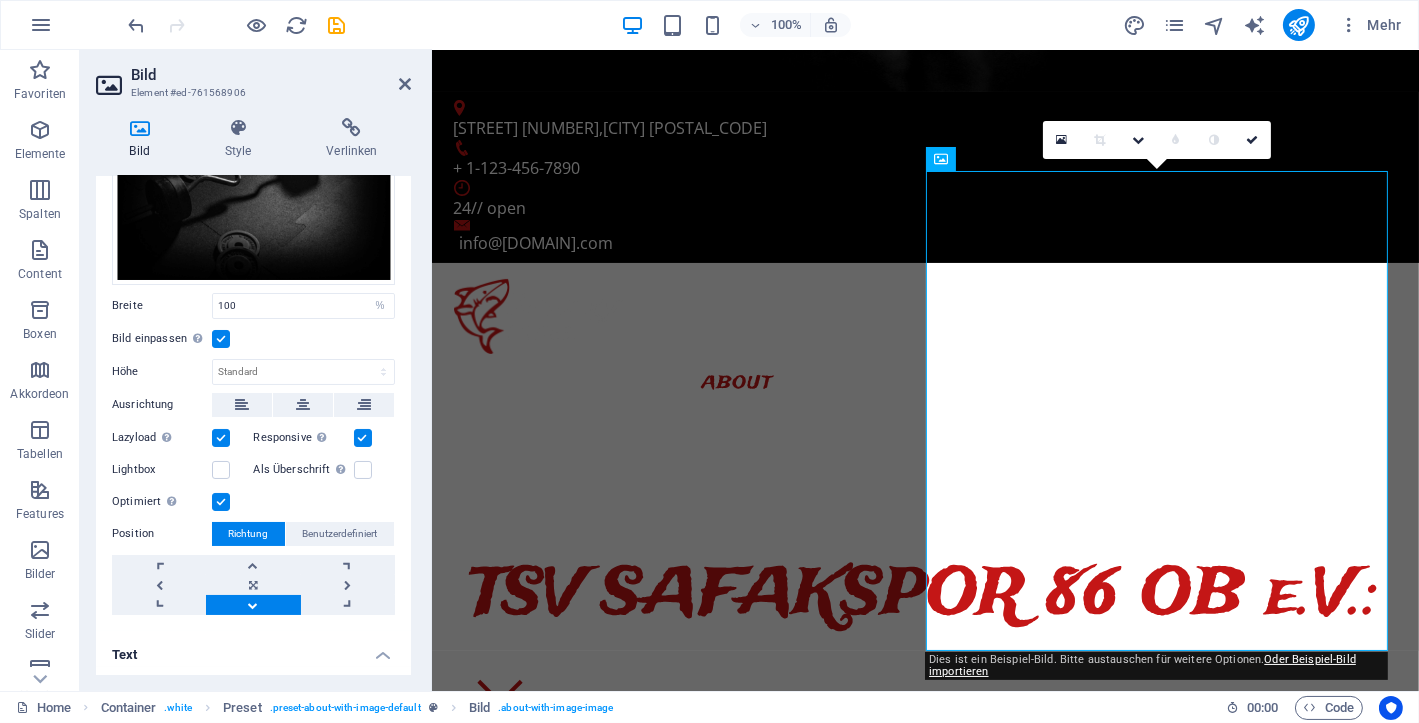 click on "Text" at bounding box center [253, 649] 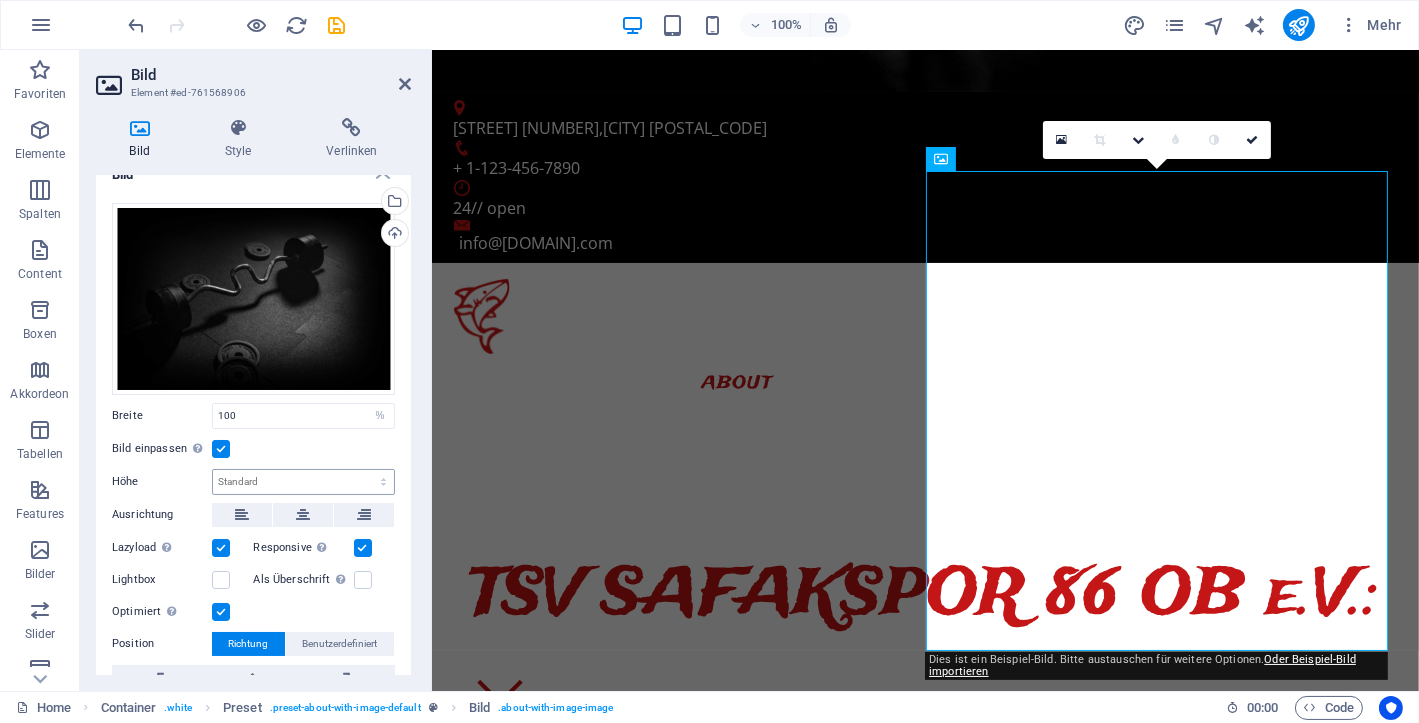 scroll, scrollTop: 0, scrollLeft: 0, axis: both 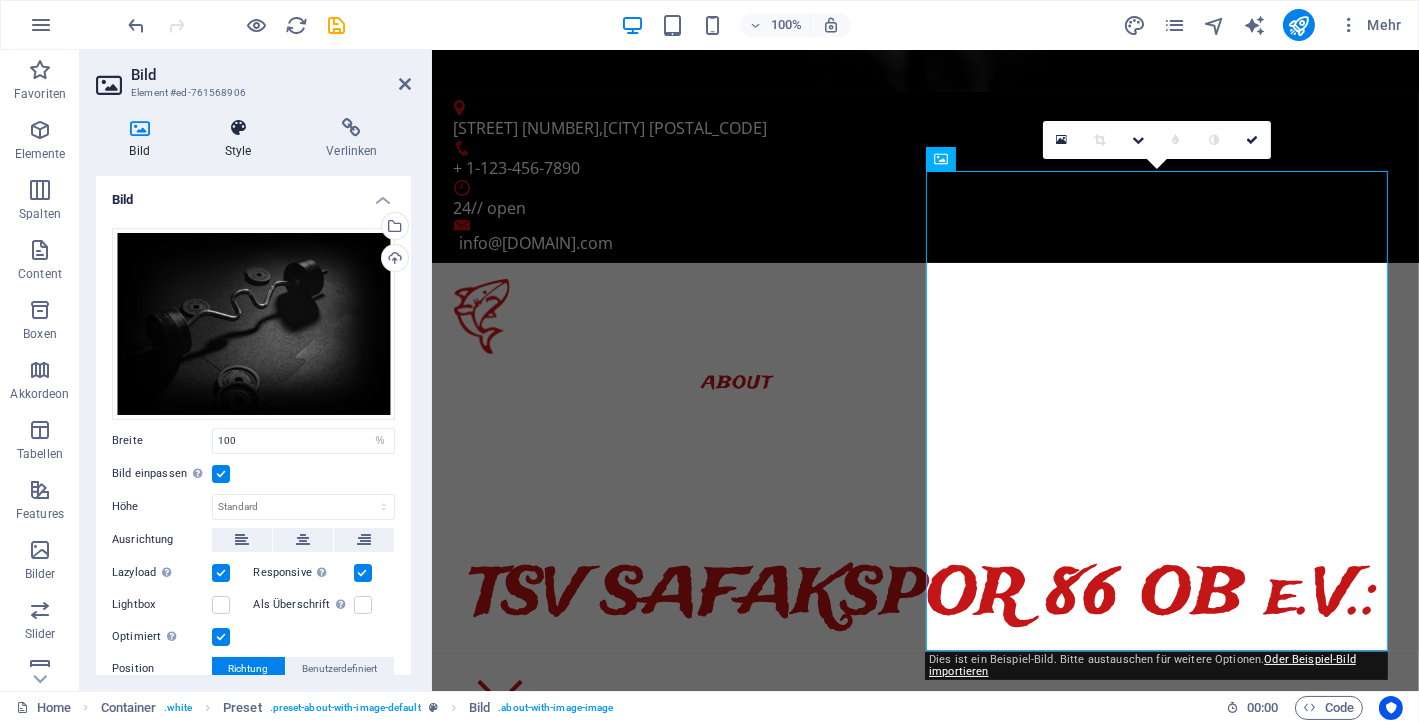 click on "Style" at bounding box center (242, 139) 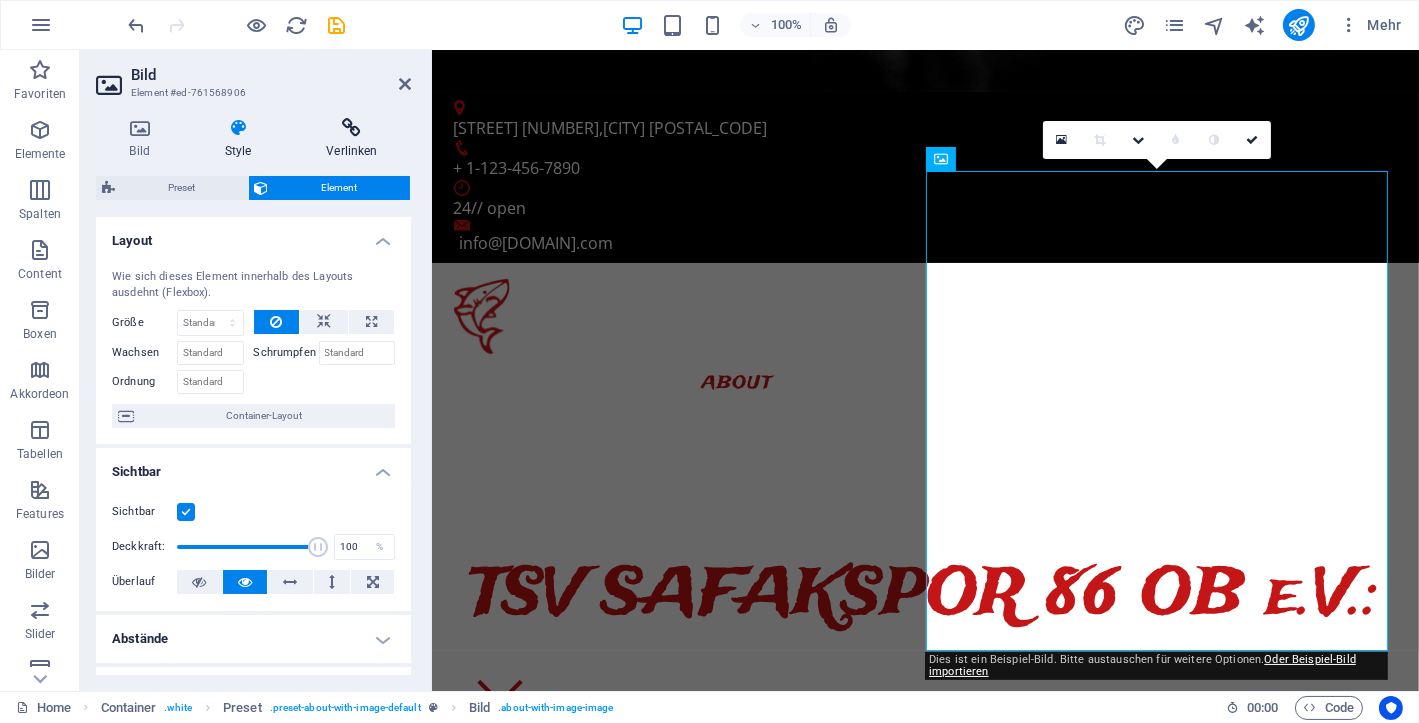 click on "Verlinken" at bounding box center [352, 139] 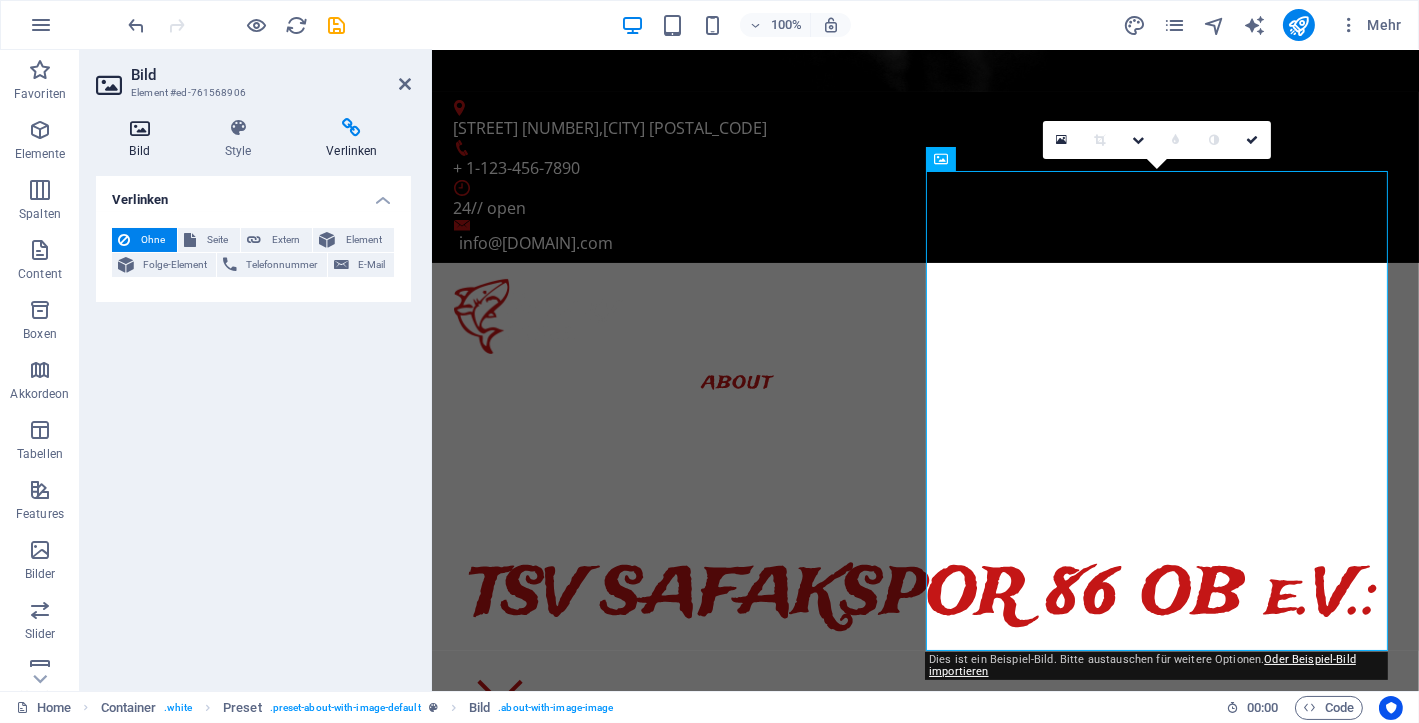 click on "Bild" at bounding box center [143, 139] 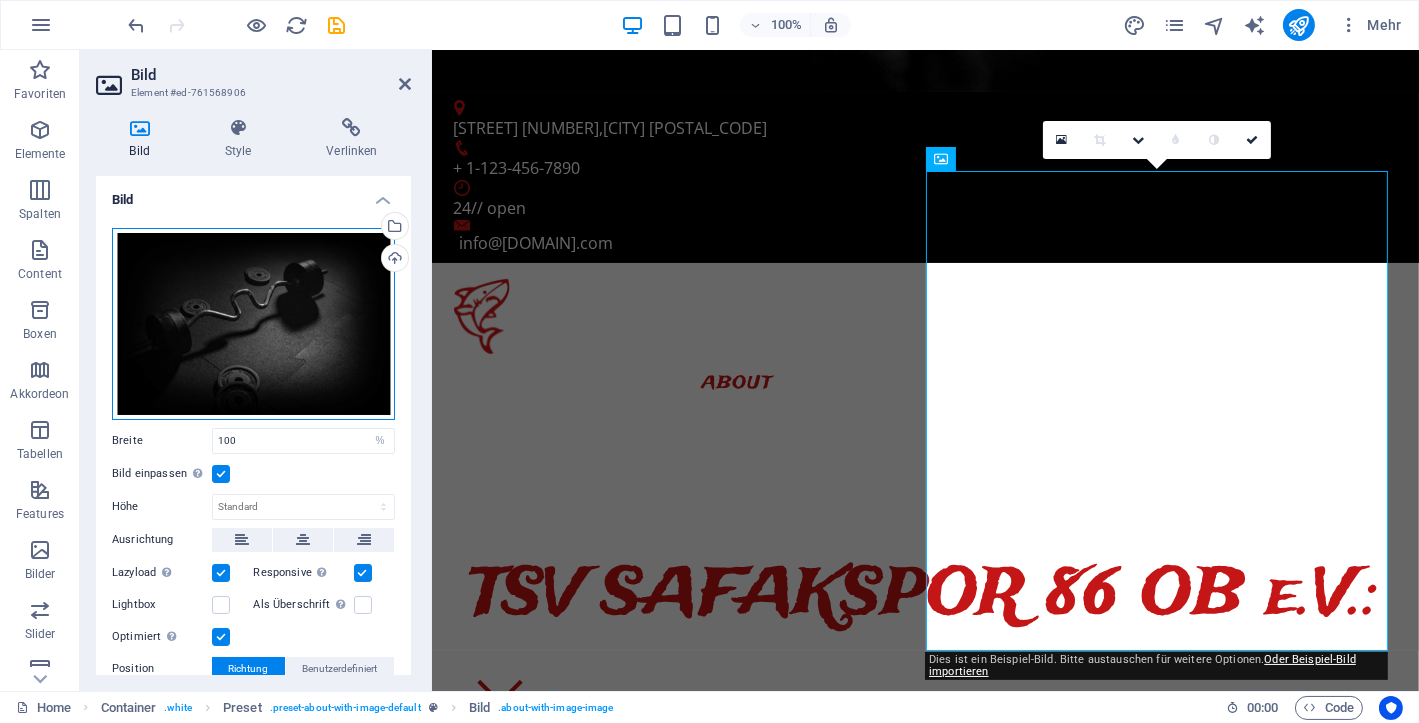 drag, startPoint x: 303, startPoint y: 313, endPoint x: 241, endPoint y: 308, distance: 62.201286 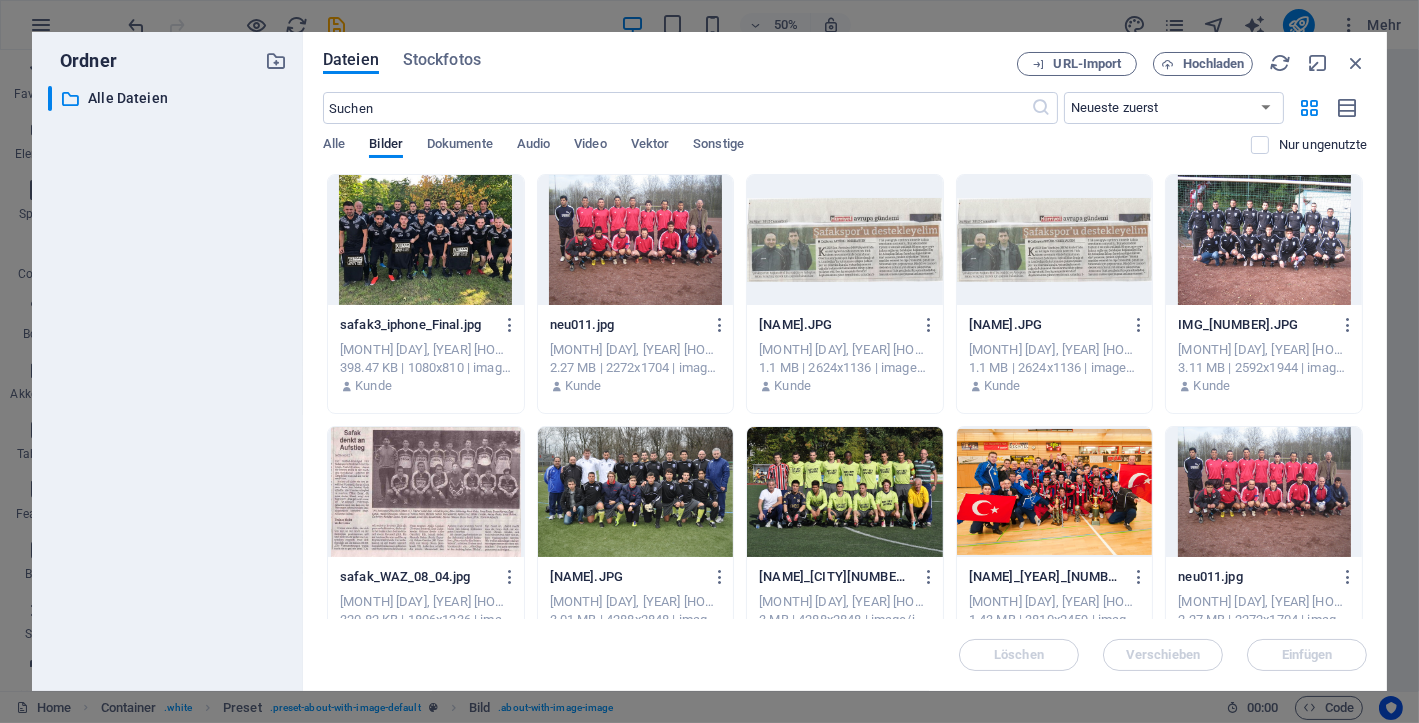 click at bounding box center (426, 240) 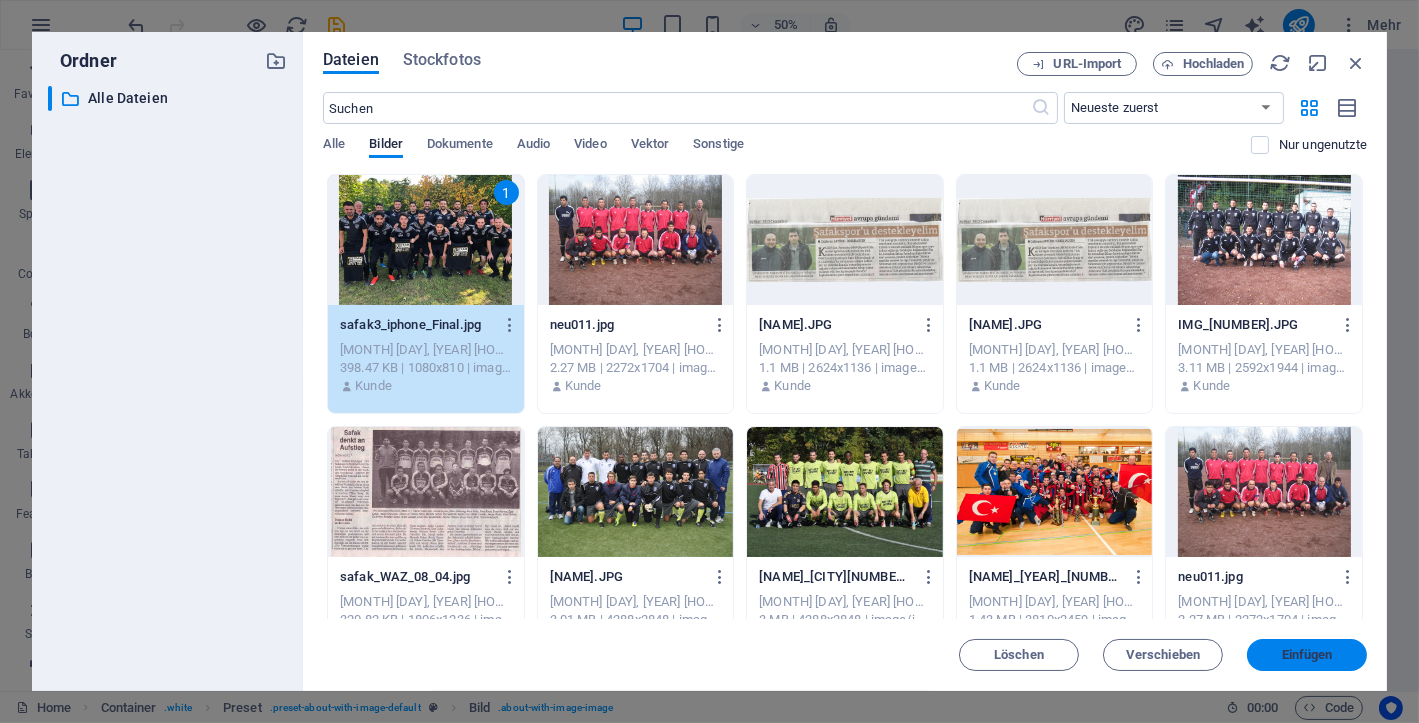 click on "Einfügen" at bounding box center [1307, 655] 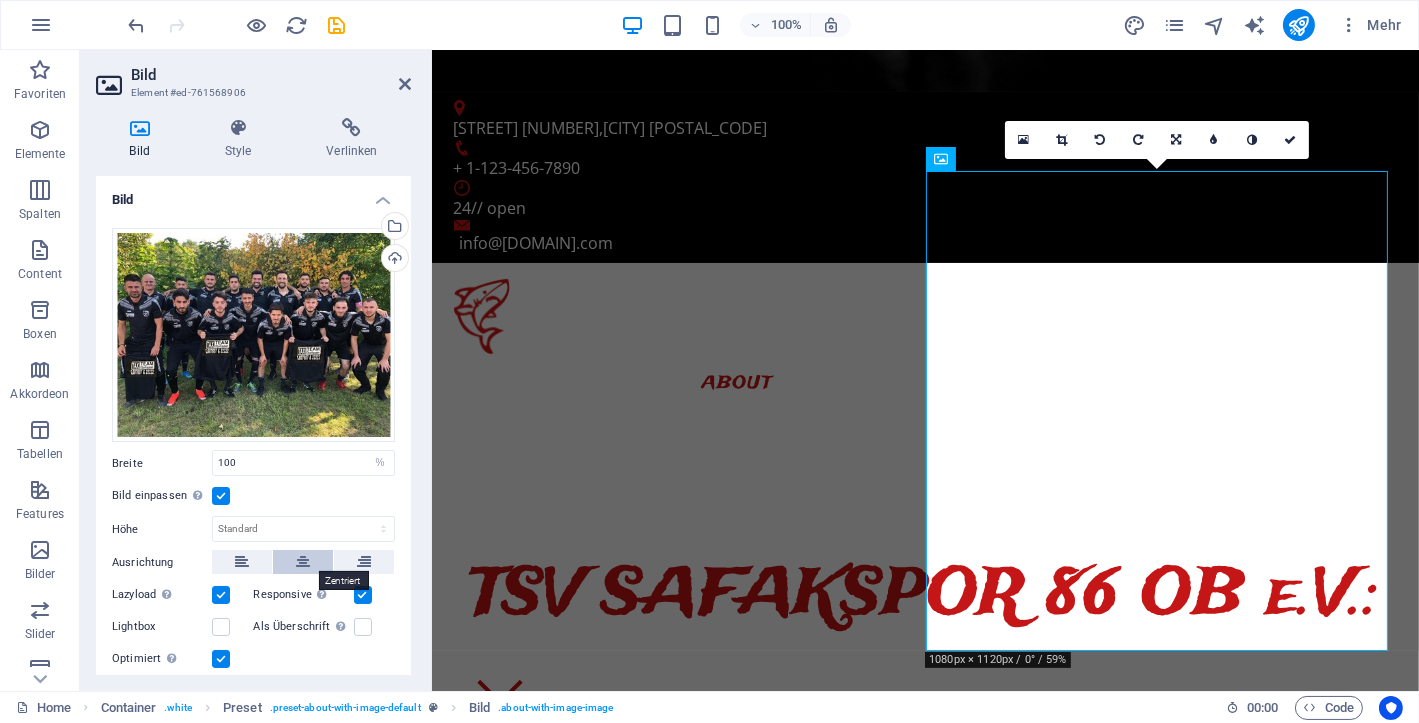 click at bounding box center [303, 562] 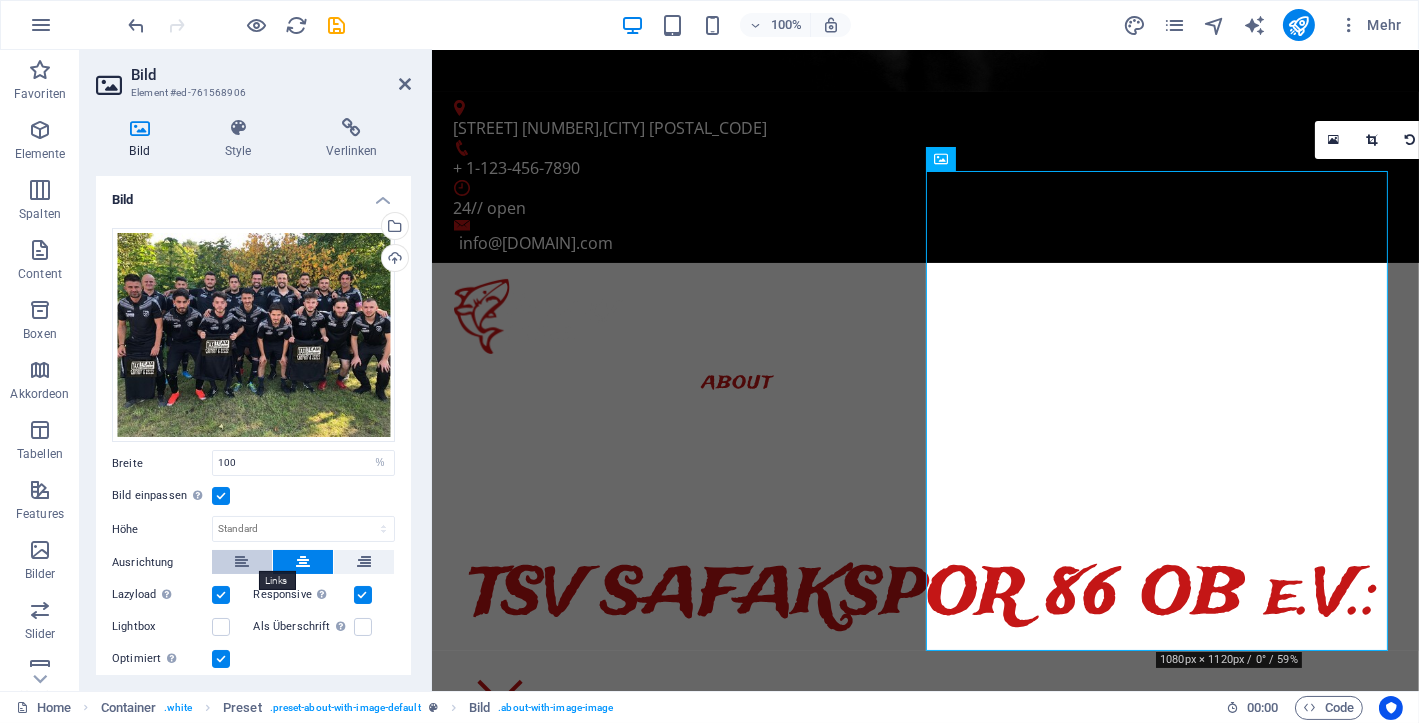 click at bounding box center (242, 562) 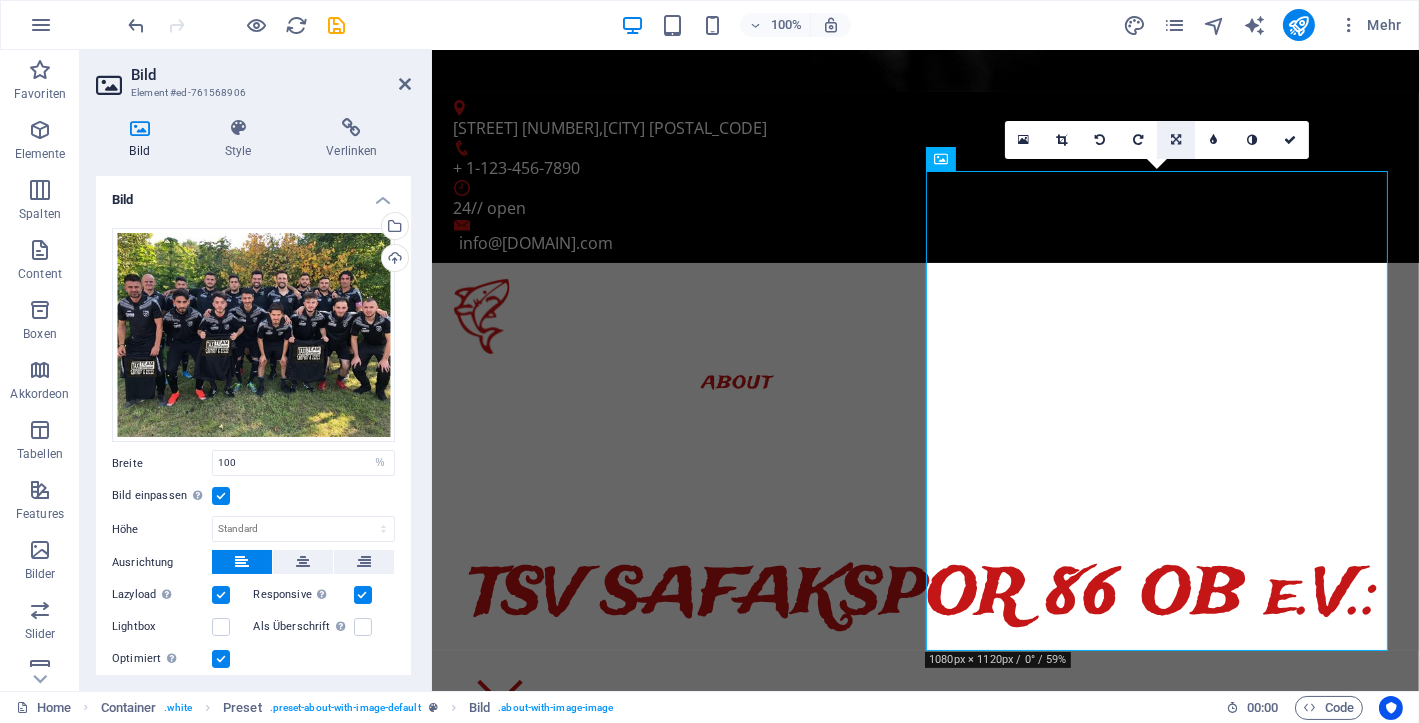 click at bounding box center [1176, 140] 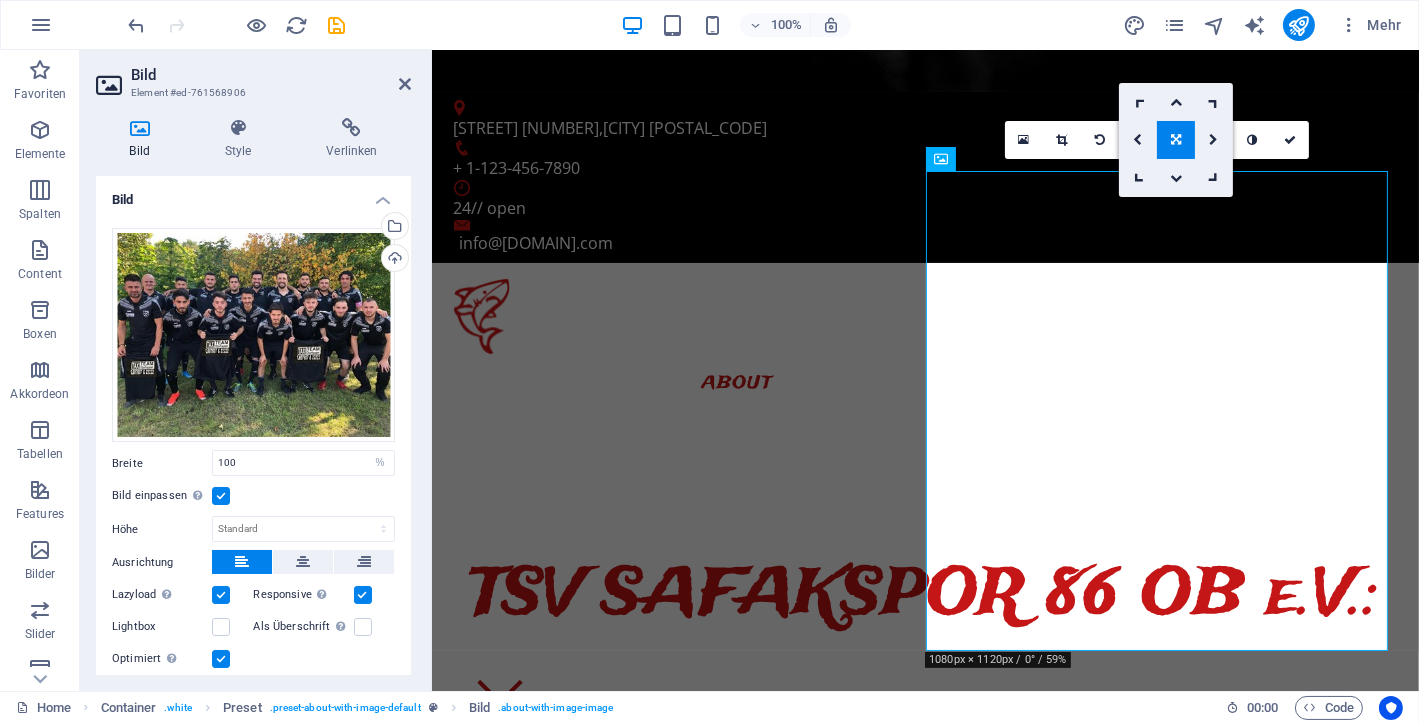 click at bounding box center (1176, 140) 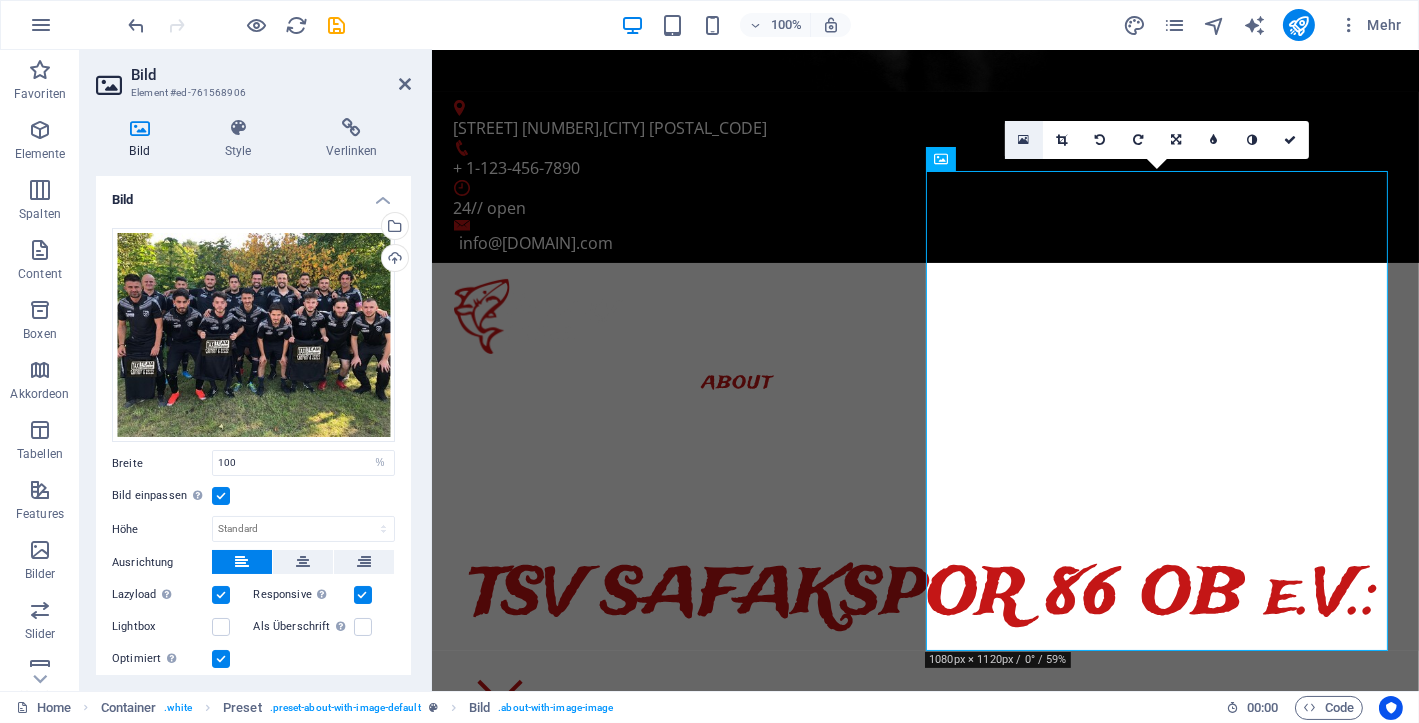 click at bounding box center [1024, 140] 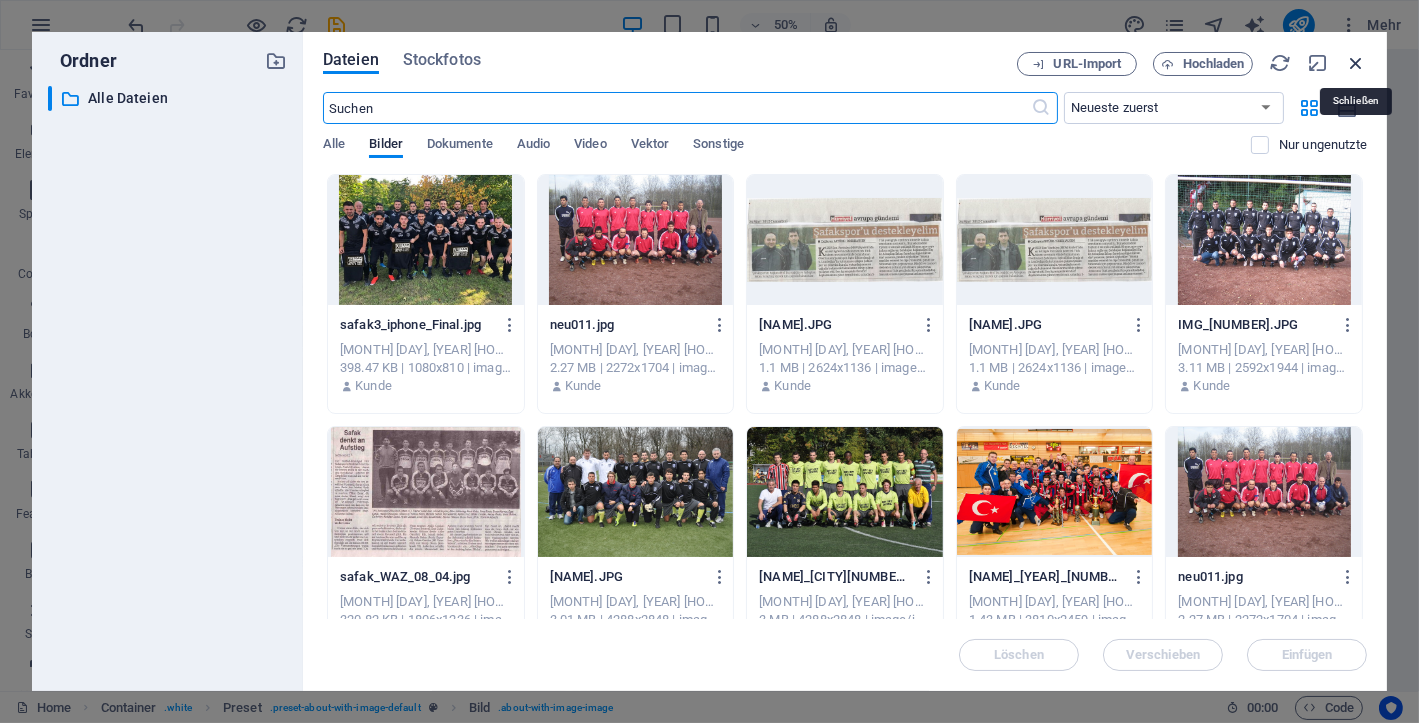 click at bounding box center [1356, 63] 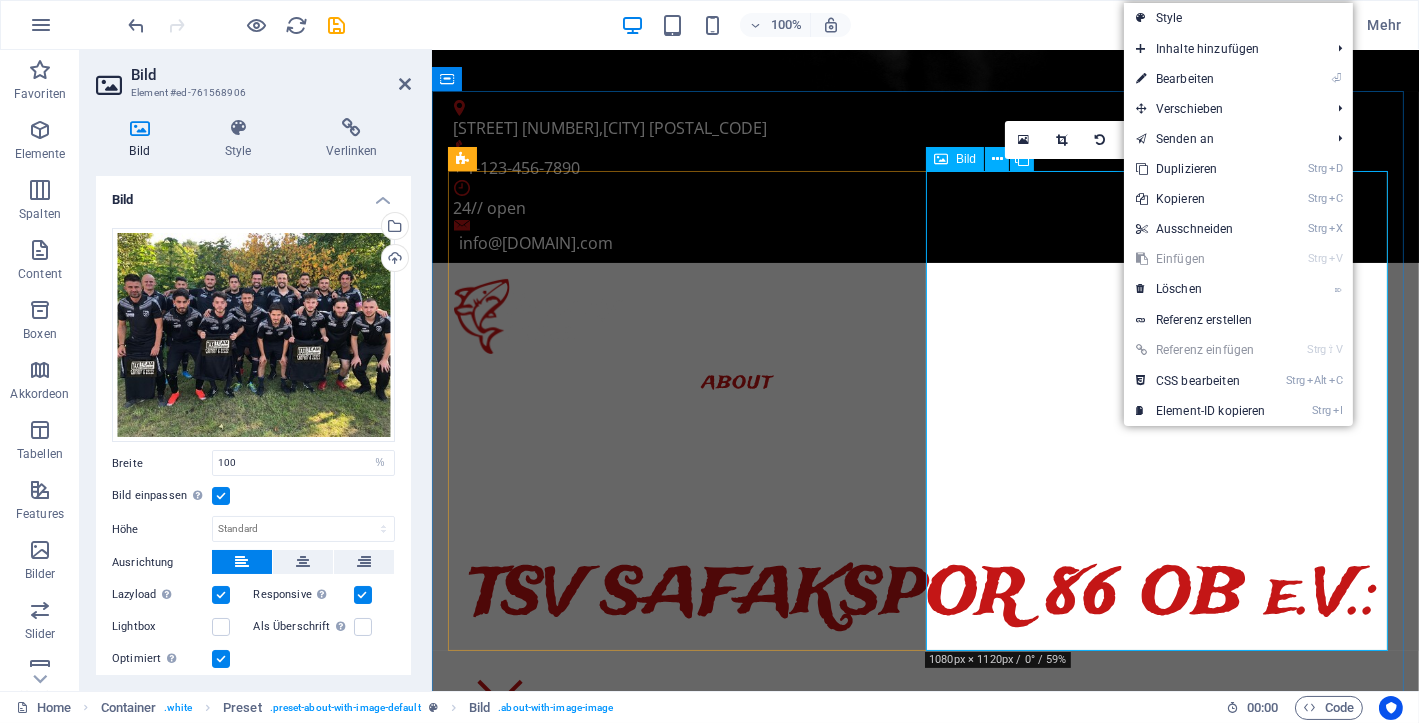 click at bounding box center (597, 1338) 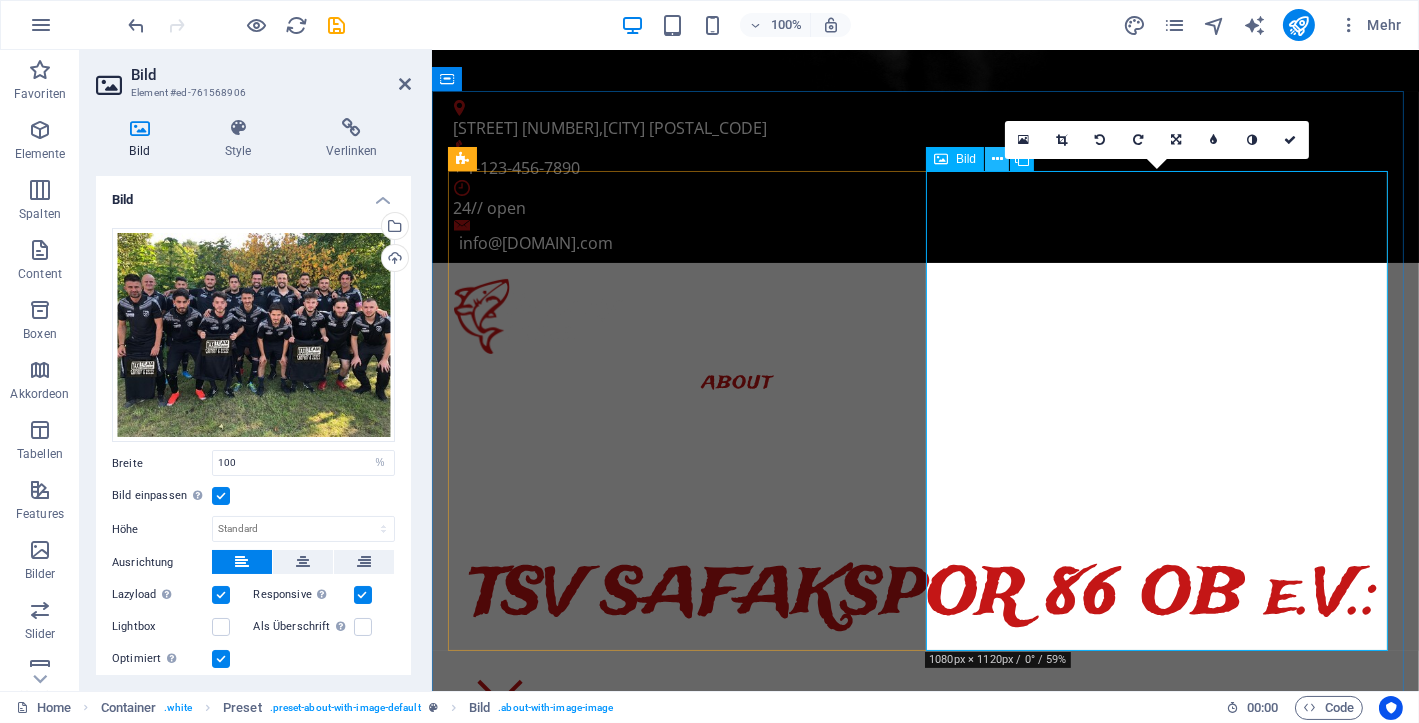 click at bounding box center (997, 159) 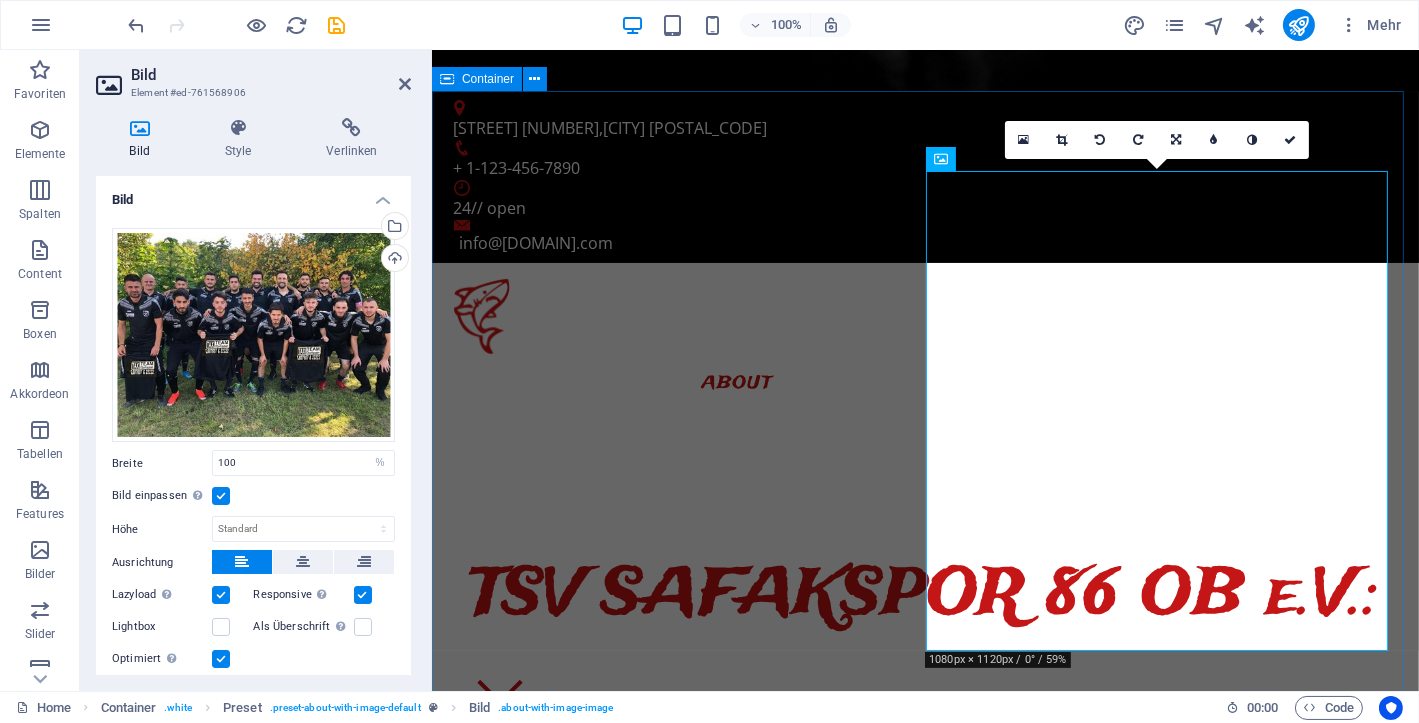 click on "About us Lorem ipsum dolor sit amet, consectetur adipisicing elit. Repellat, maiores, a libero atque assumenda praesentium cum magni odio dolor accusantium explicabo repudiandae molestiae itaque provident sit debitis aspernatur soluta deserunt incidunt ad cumque ex laboriosam. Distinctio, mollitia, molestias excepturi voluptatem veritatis iusto nam nulla.    At, debitis, laudantium, voluptatum obcaecati beatae vero quaerat dolores sunt rem culpa nihil fugiat quisquam iusto natus deserunt libero perspiciatis nam repudiandae harum eos et sed tempore dolorum commodi tenetur! Quae, cumque, repellat, sit, accusamus sed placeat aspernatur id eveniet nemo veritatis officia nostrum." at bounding box center (924, 1142) 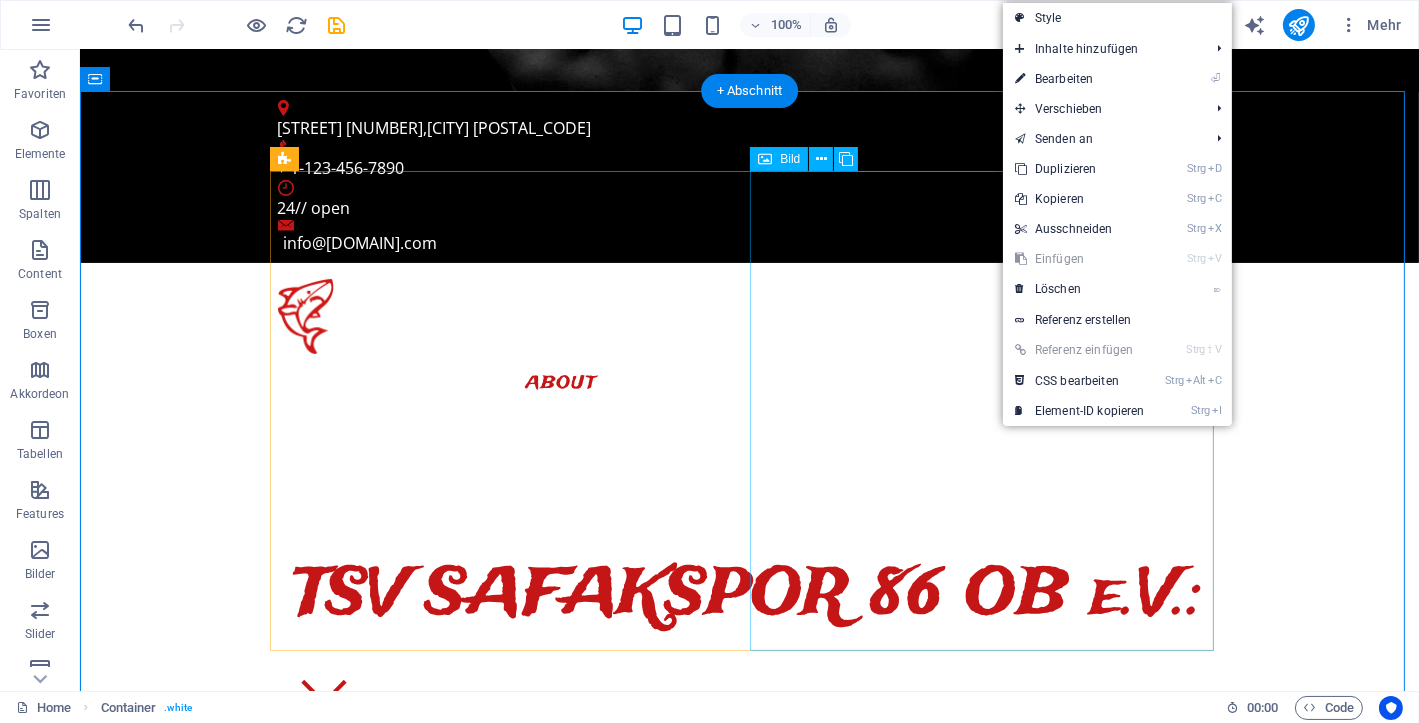 click at bounding box center (422, 1338) 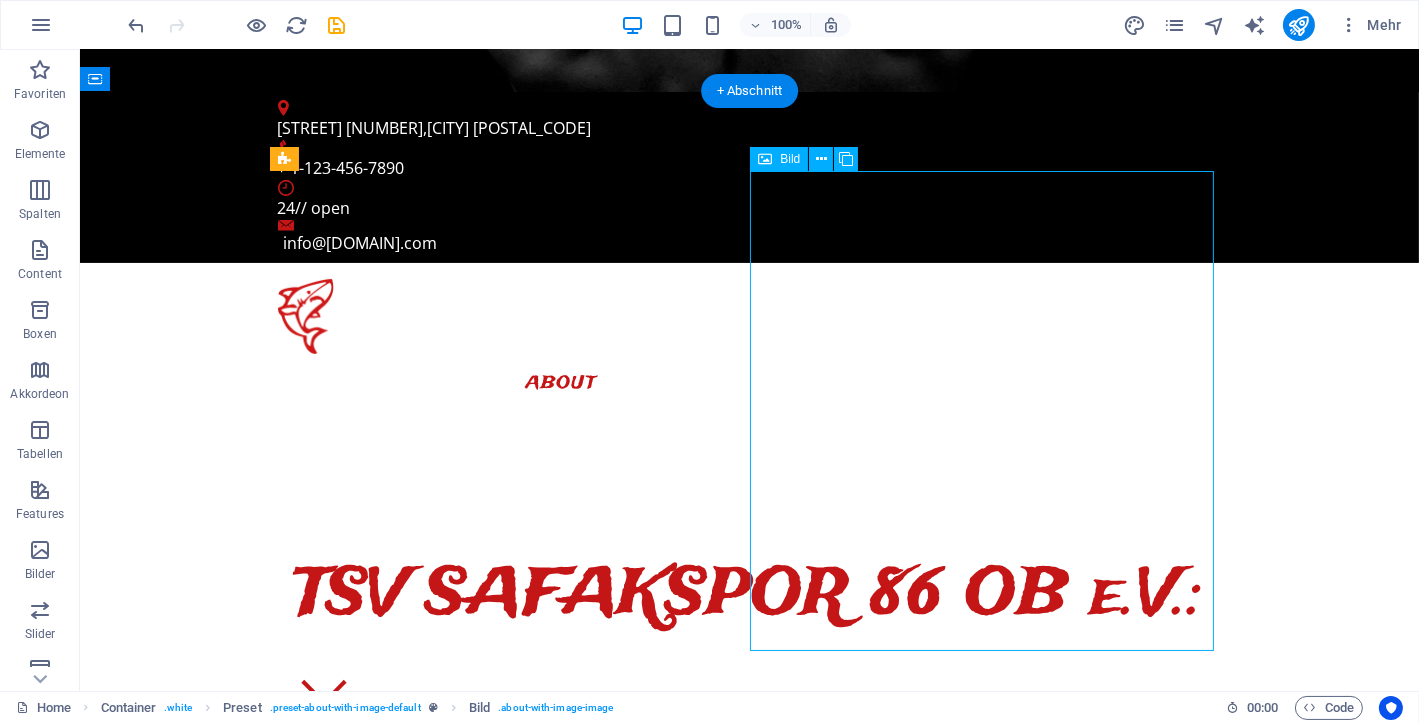 click at bounding box center (422, 1338) 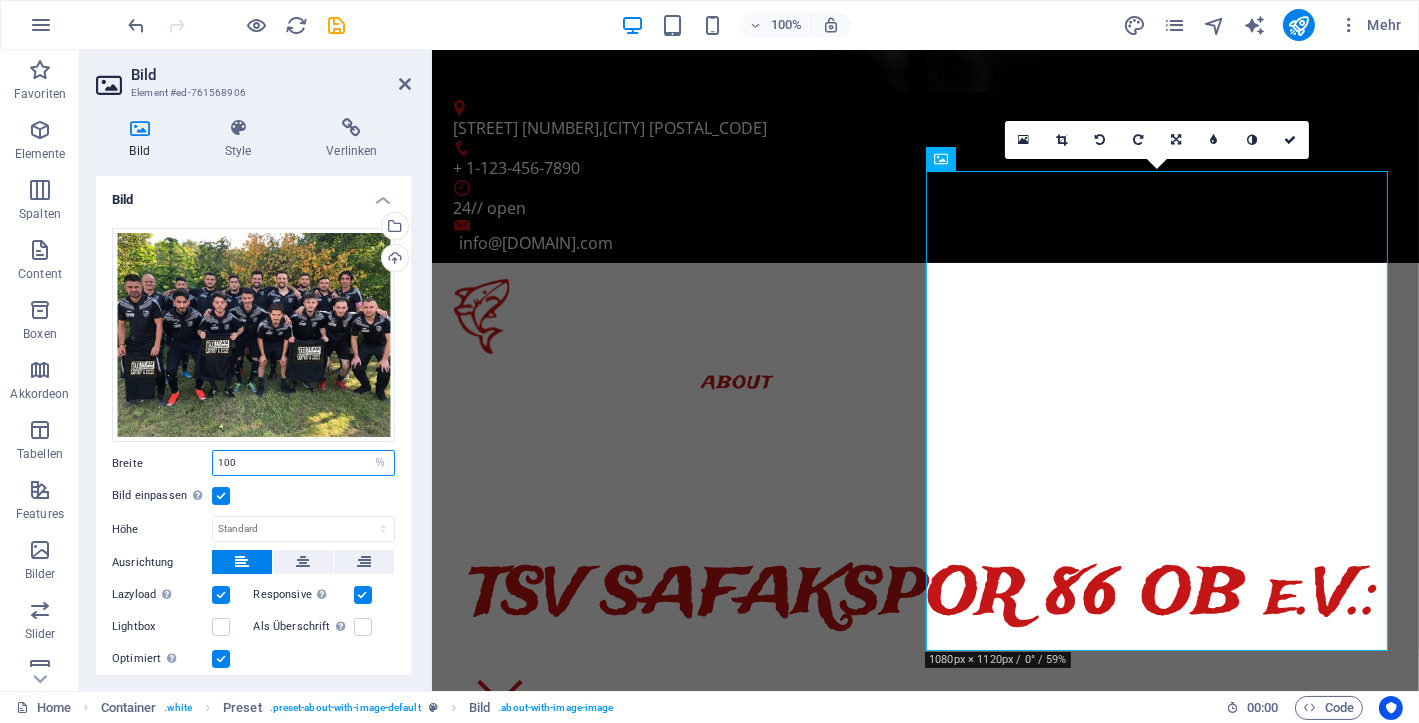 click on "100" at bounding box center [303, 463] 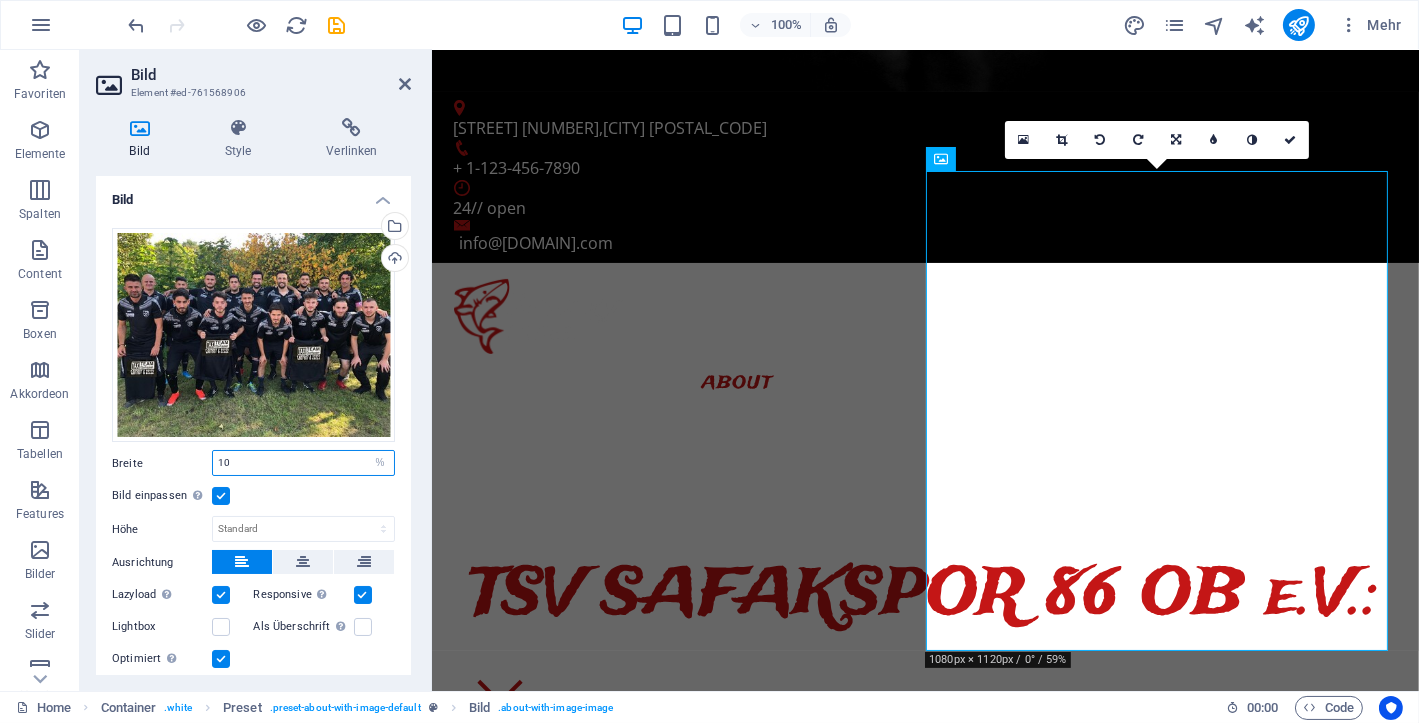 type on "1" 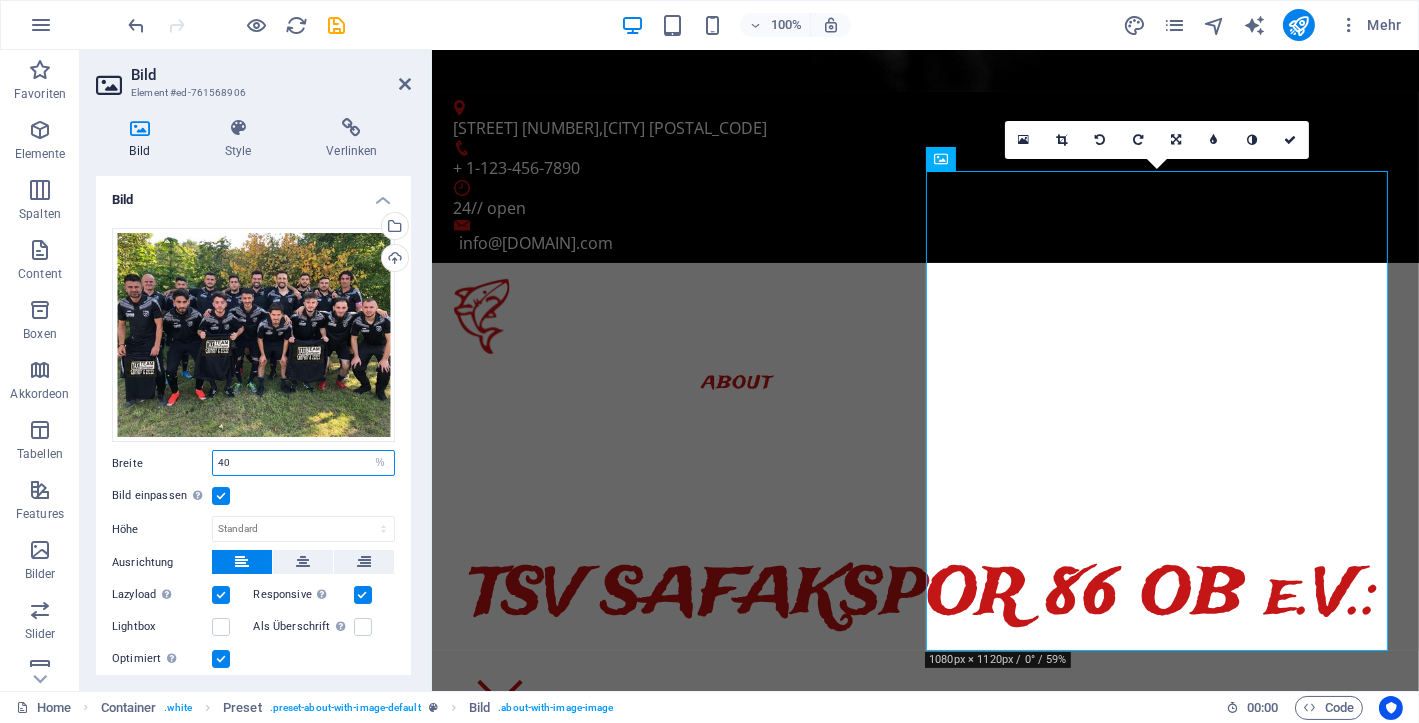type on "40" 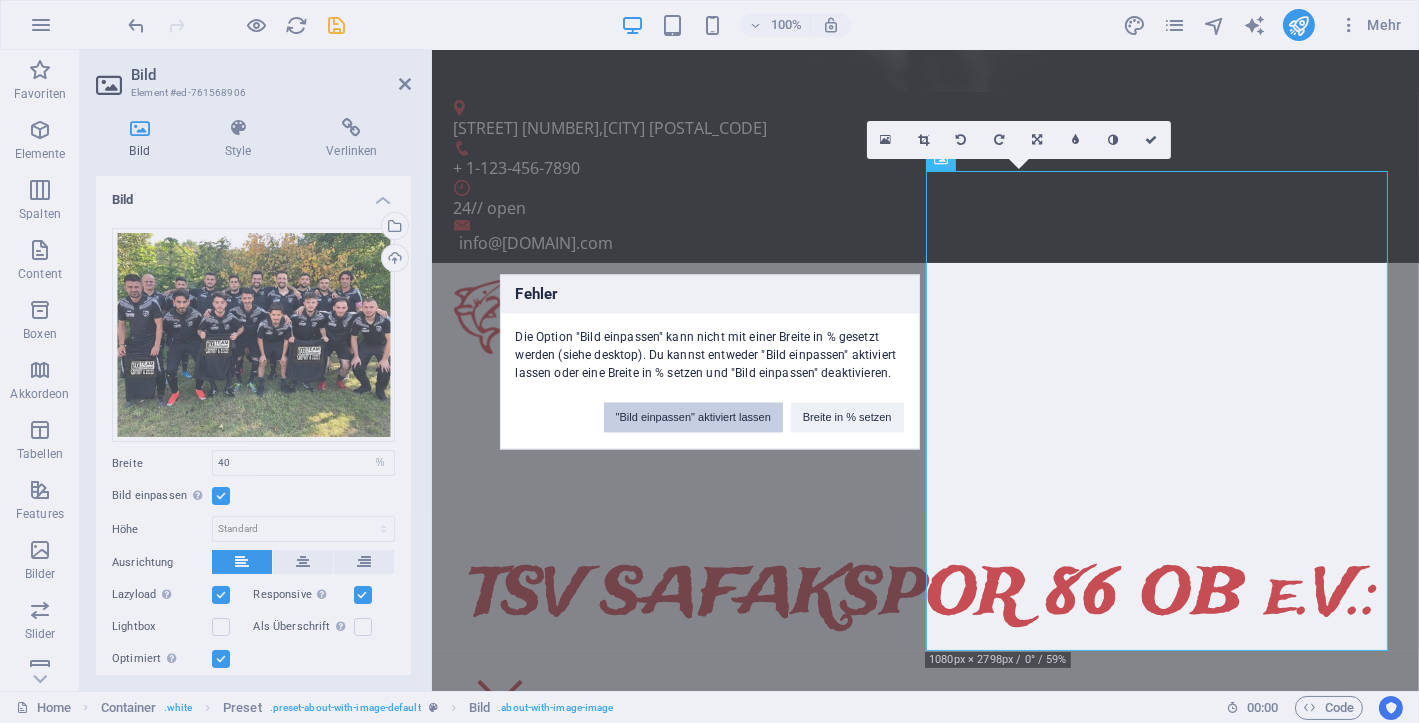 click on ""Bild einpassen" aktiviert lassen" at bounding box center (693, 417) 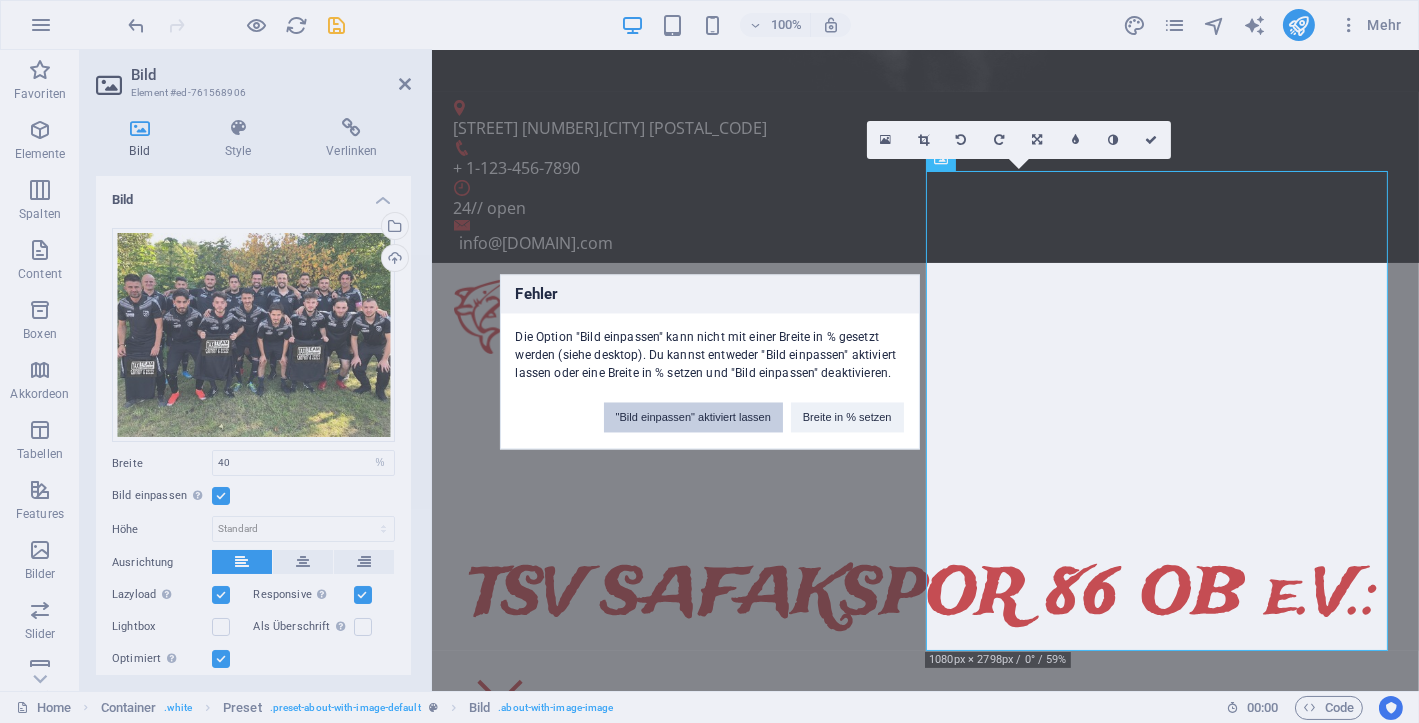 type 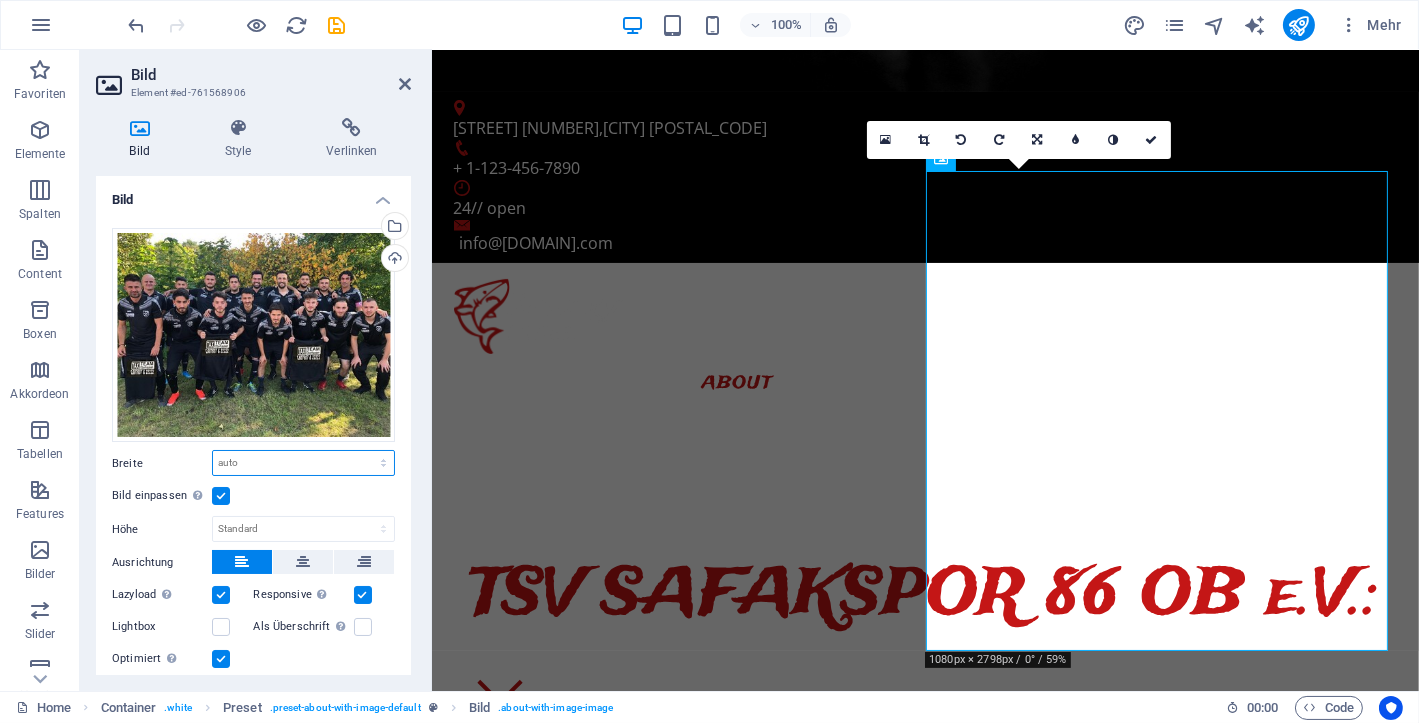 click on "Standard auto px rem % em vh vw" at bounding box center [303, 463] 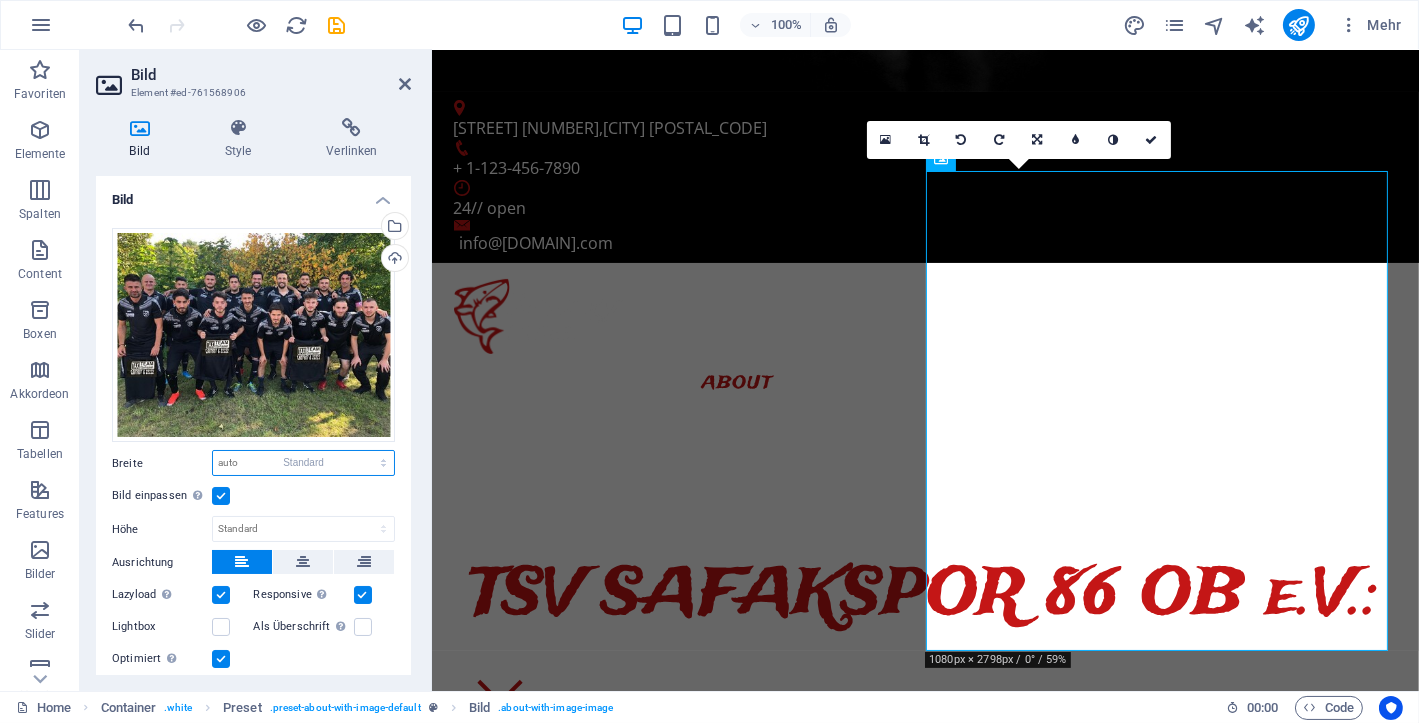 click on "Standard auto px rem % em vh vw" at bounding box center [303, 463] 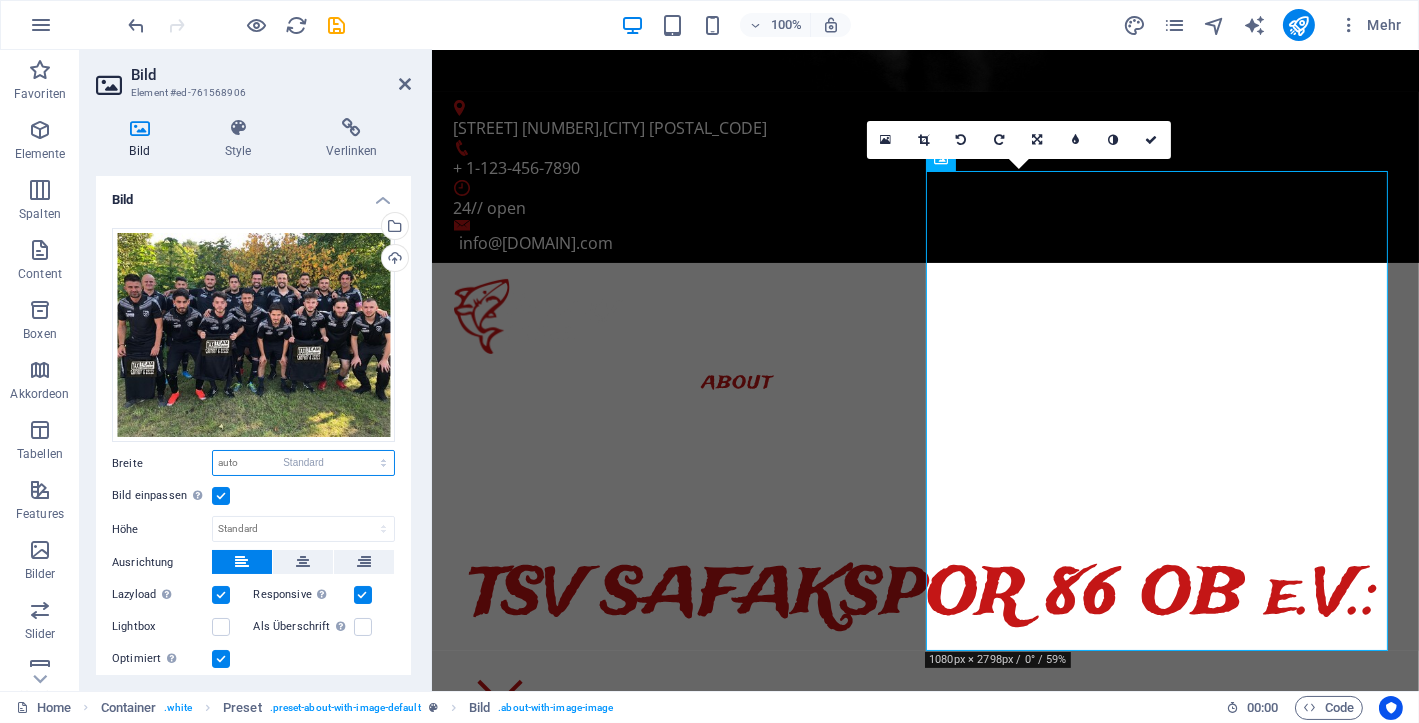 select on "DISABLED_OPTION_VALUE" 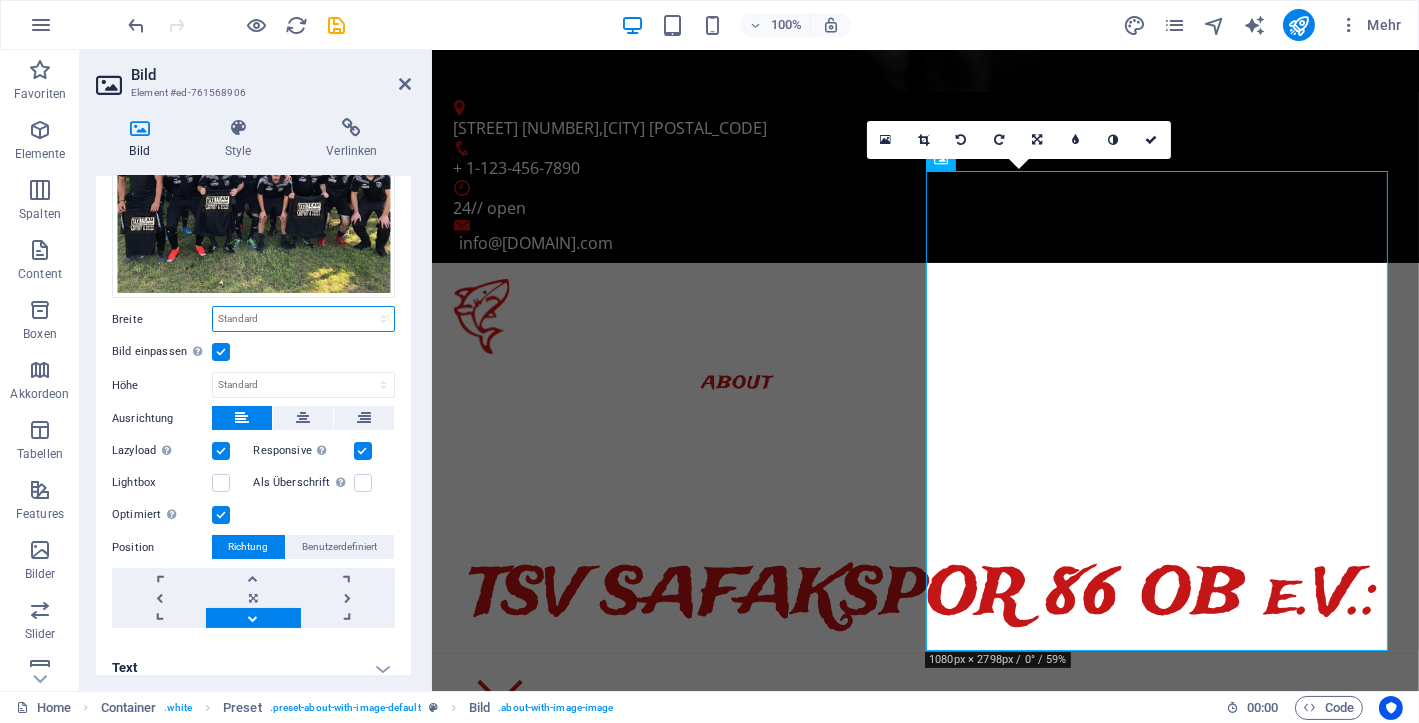 scroll, scrollTop: 157, scrollLeft: 0, axis: vertical 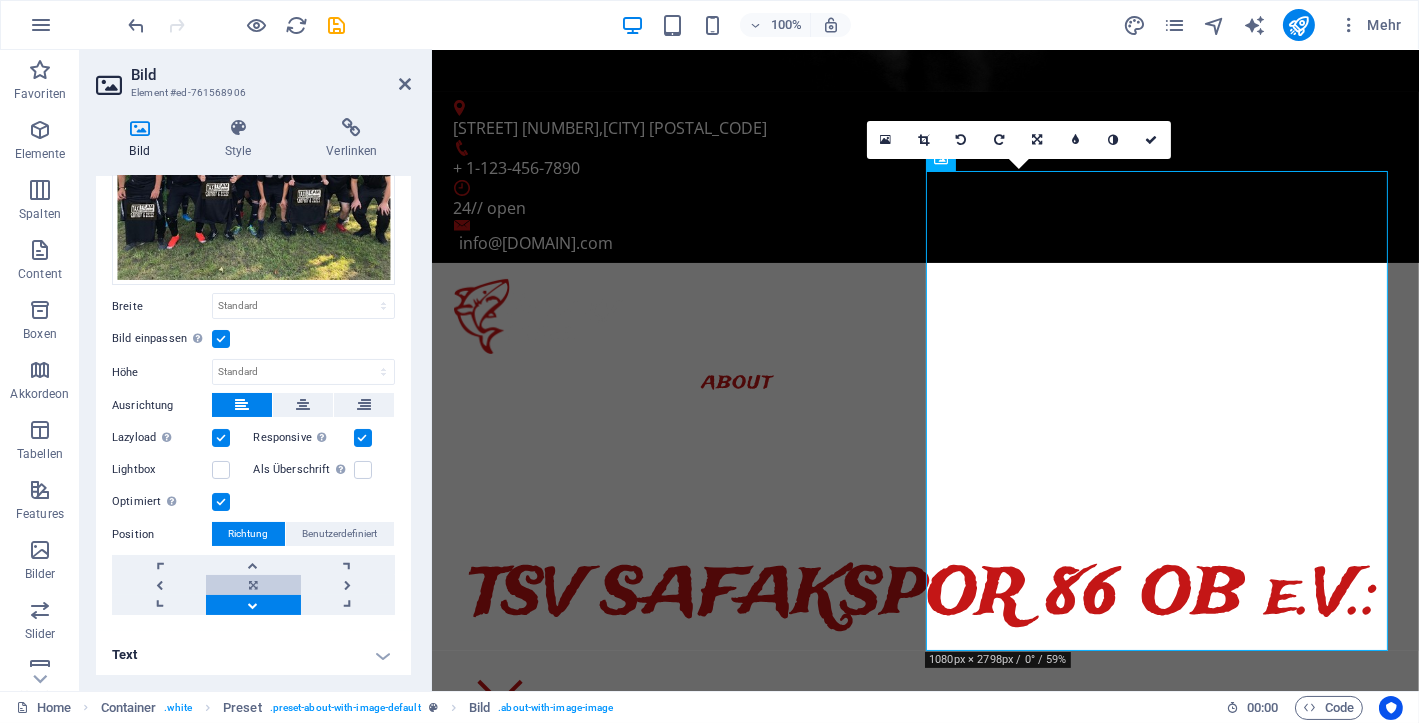 click at bounding box center (253, 585) 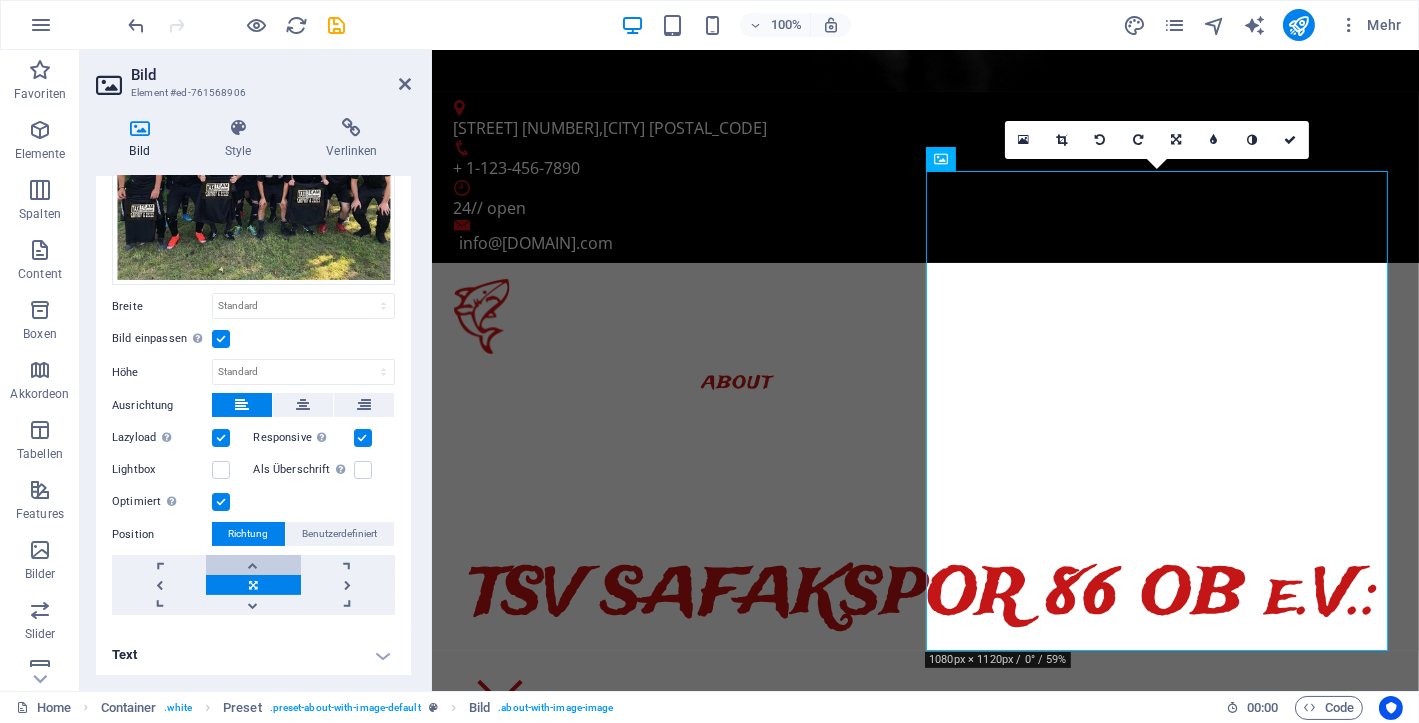 click at bounding box center (253, 565) 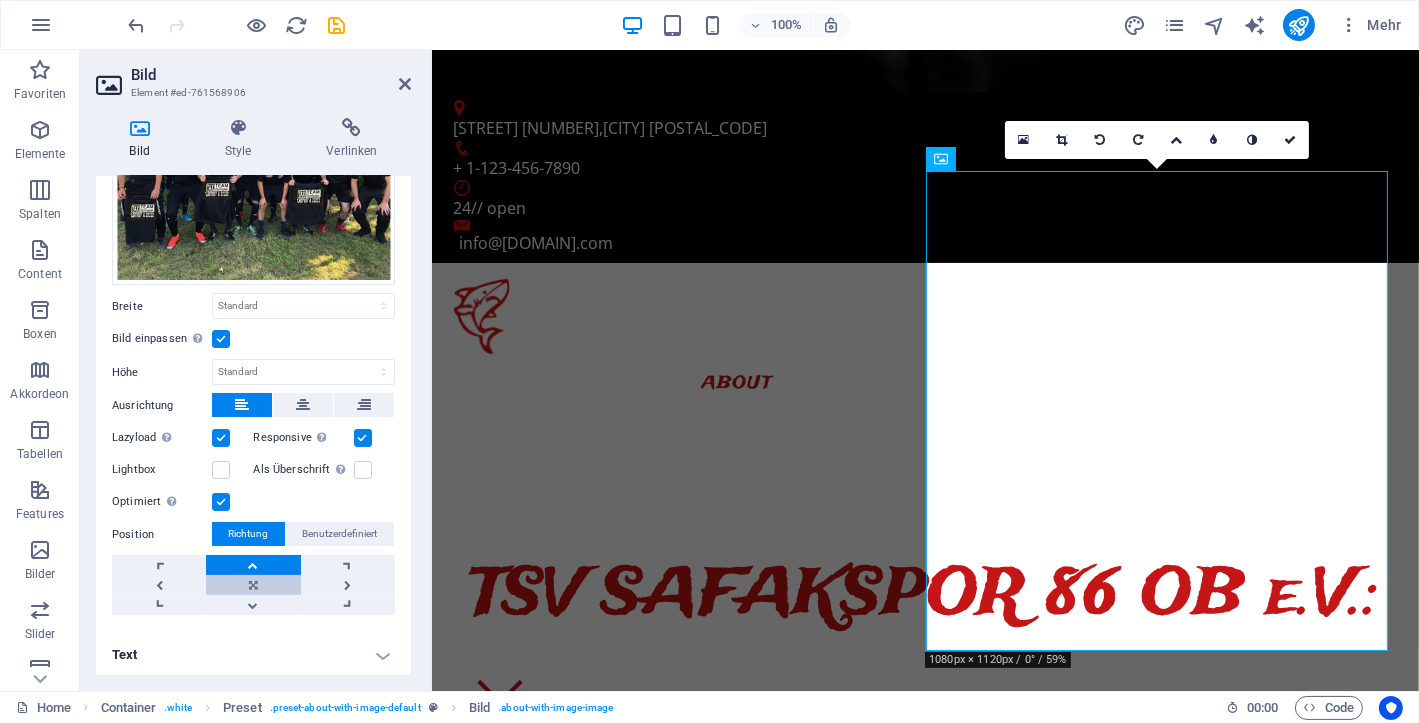 click at bounding box center (253, 585) 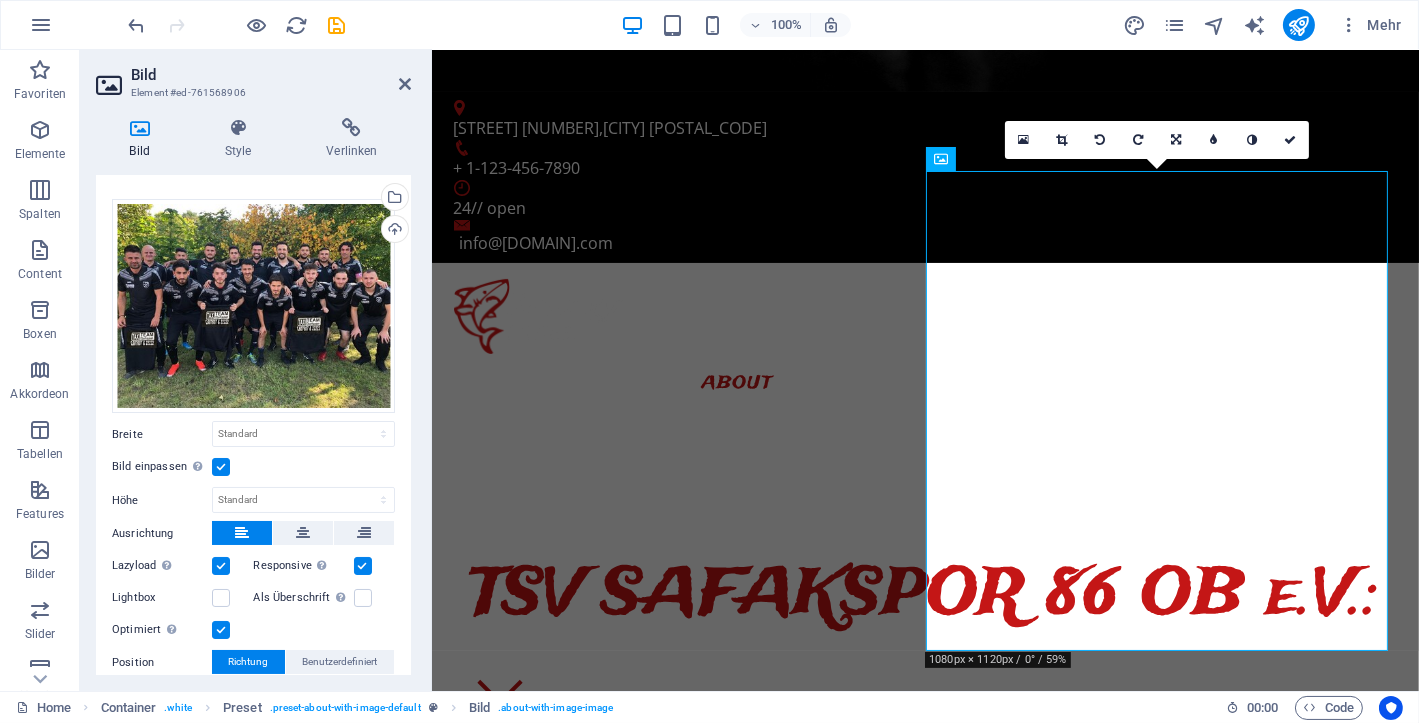 scroll, scrollTop: 0, scrollLeft: 0, axis: both 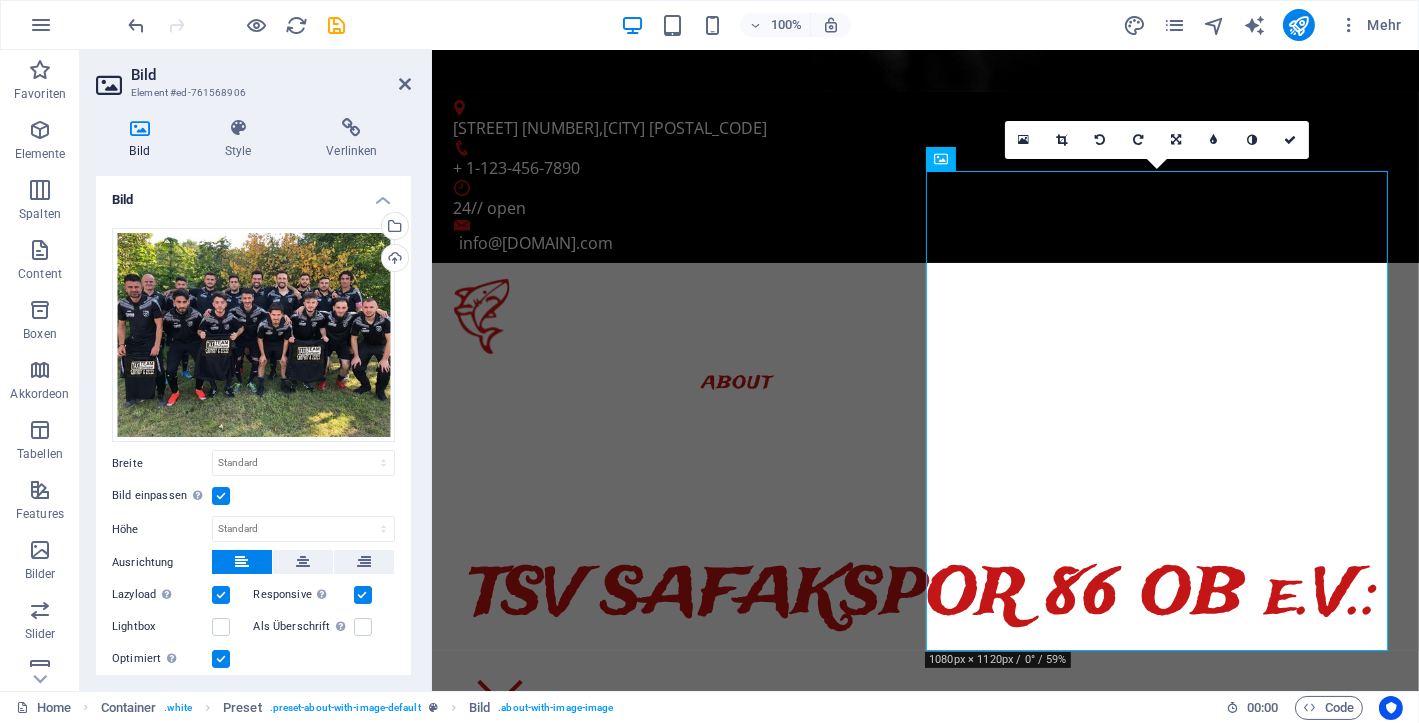 click on "Bild" at bounding box center [253, 194] 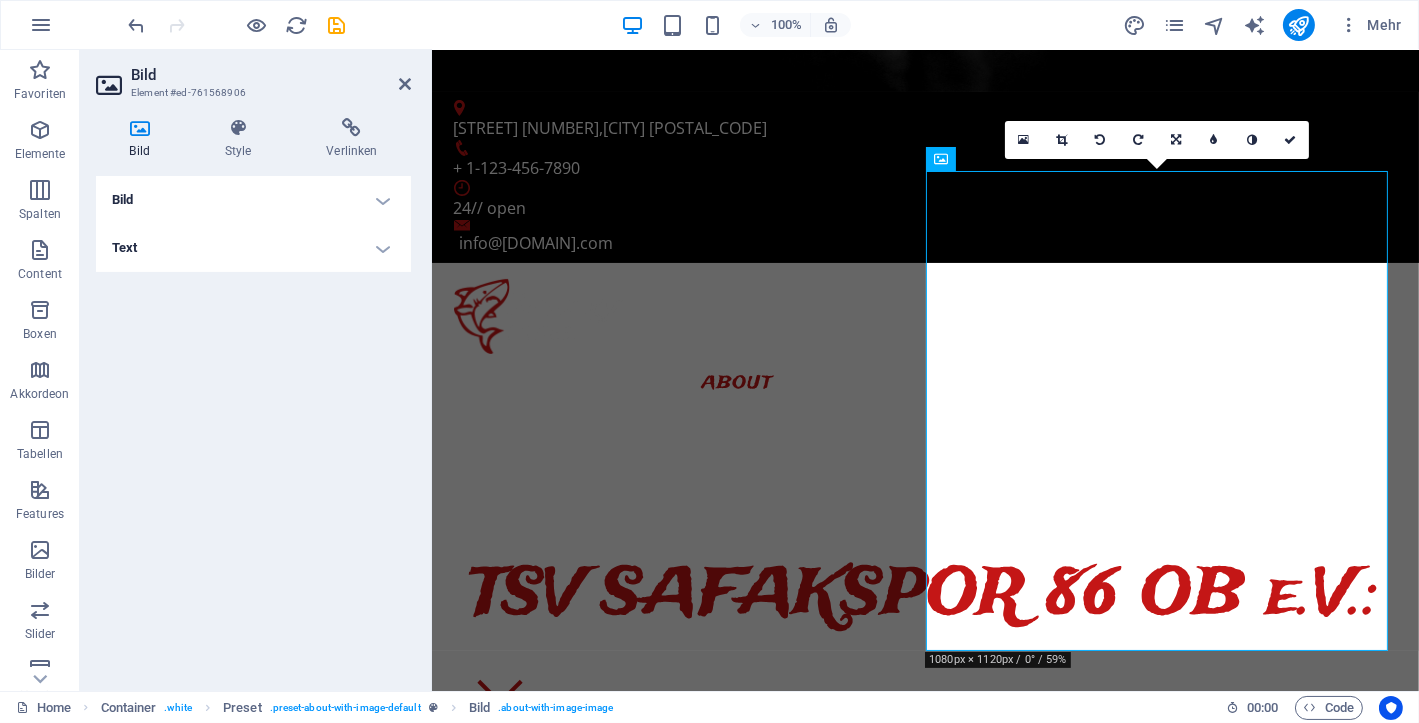 click on "Bild" at bounding box center [253, 200] 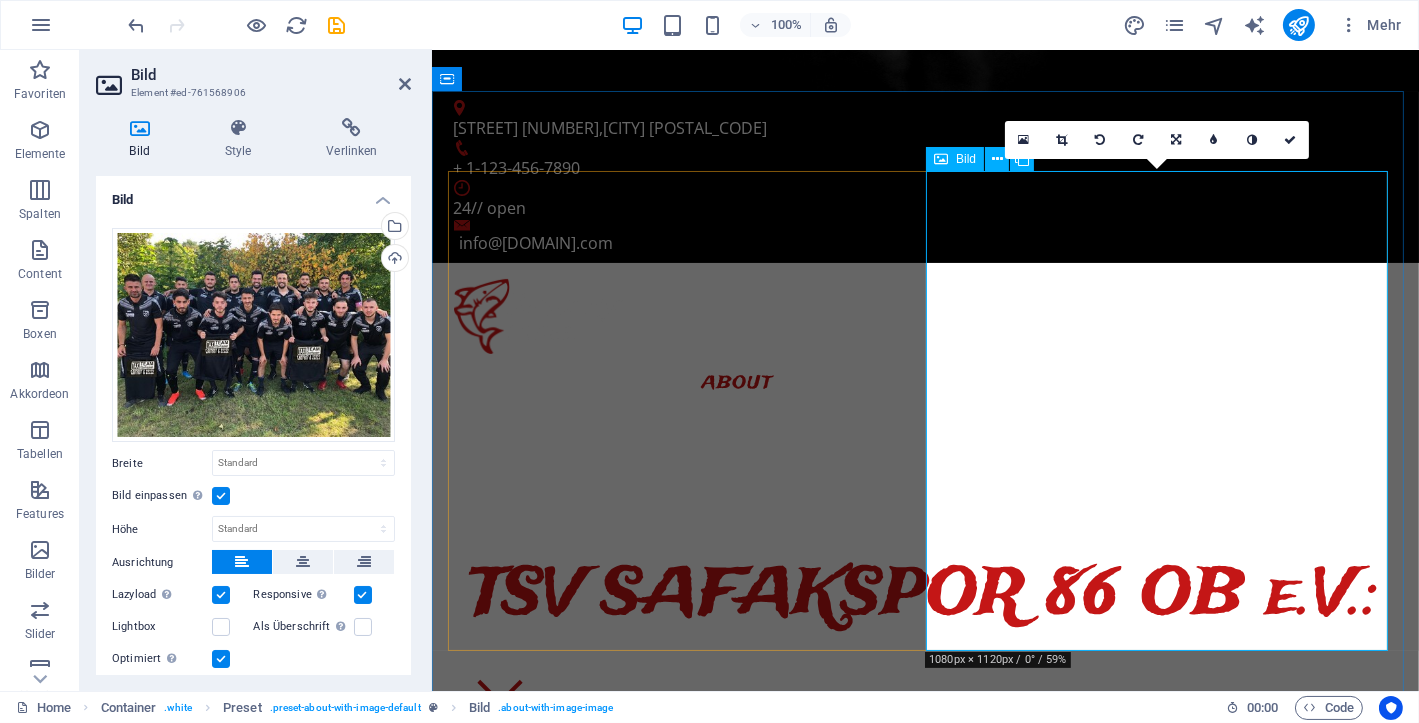 click at bounding box center [941, 159] 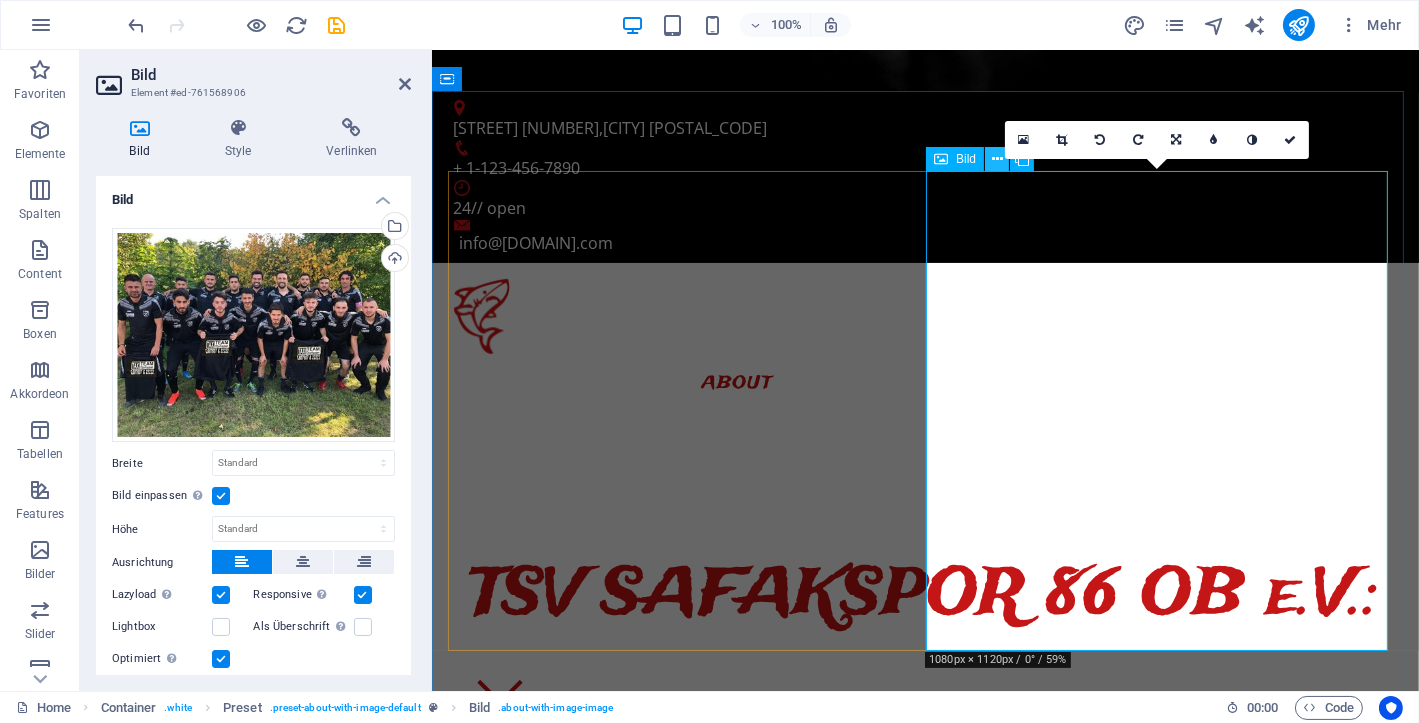 click at bounding box center [997, 159] 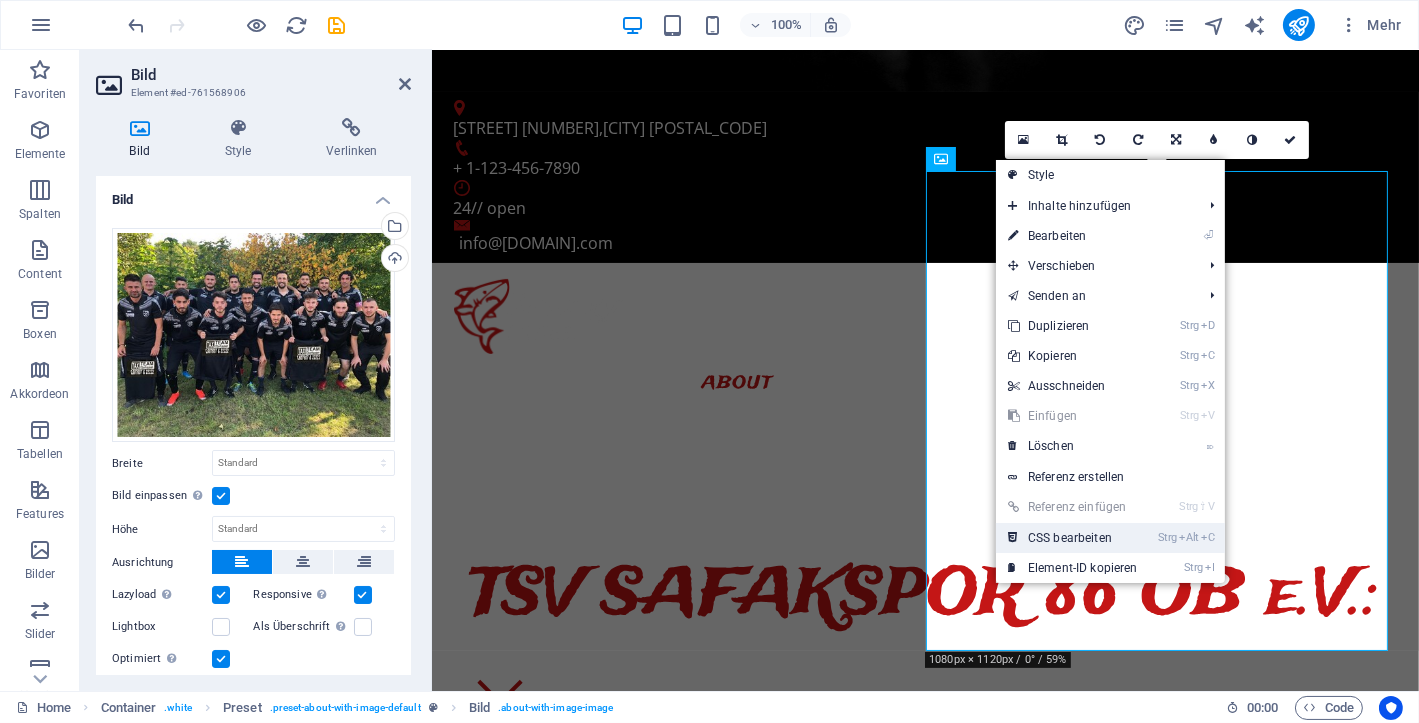 click on "Strg Alt C  CSS bearbeiten" at bounding box center (1073, 538) 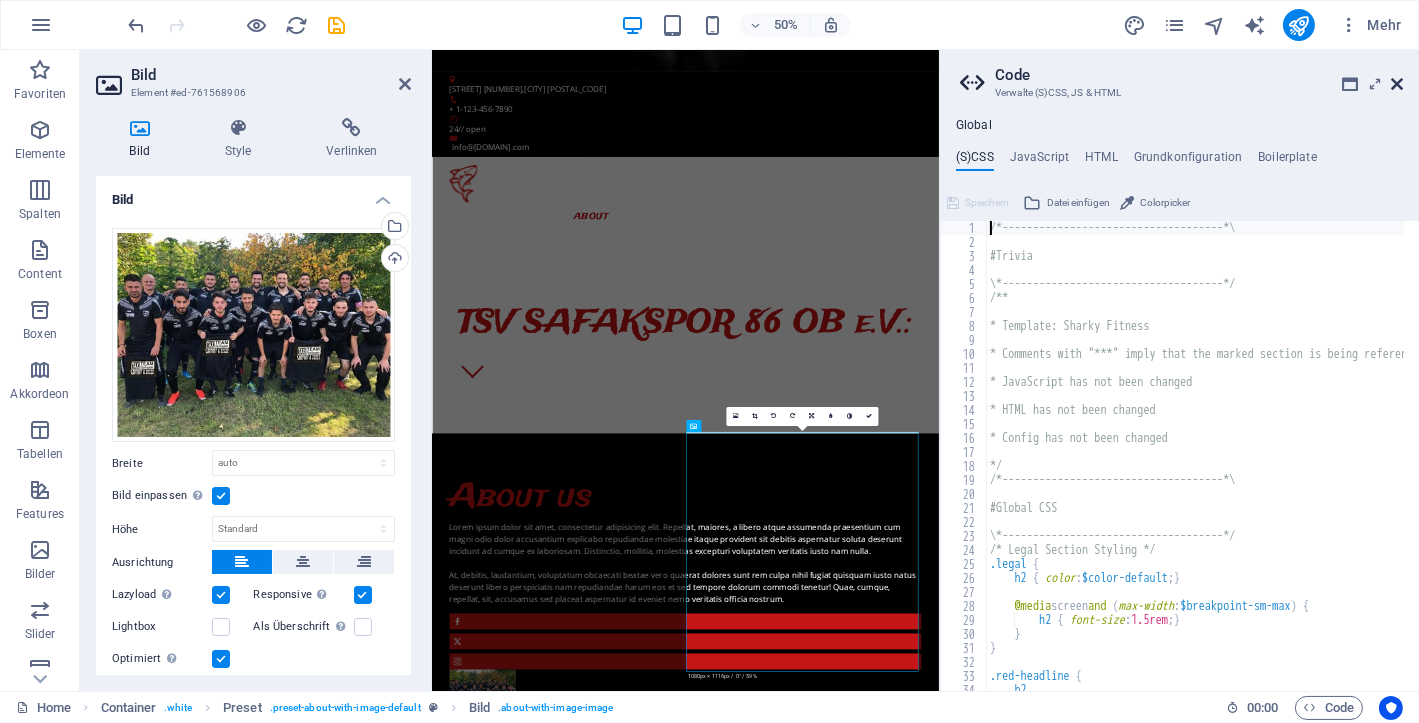 click at bounding box center (1397, 84) 